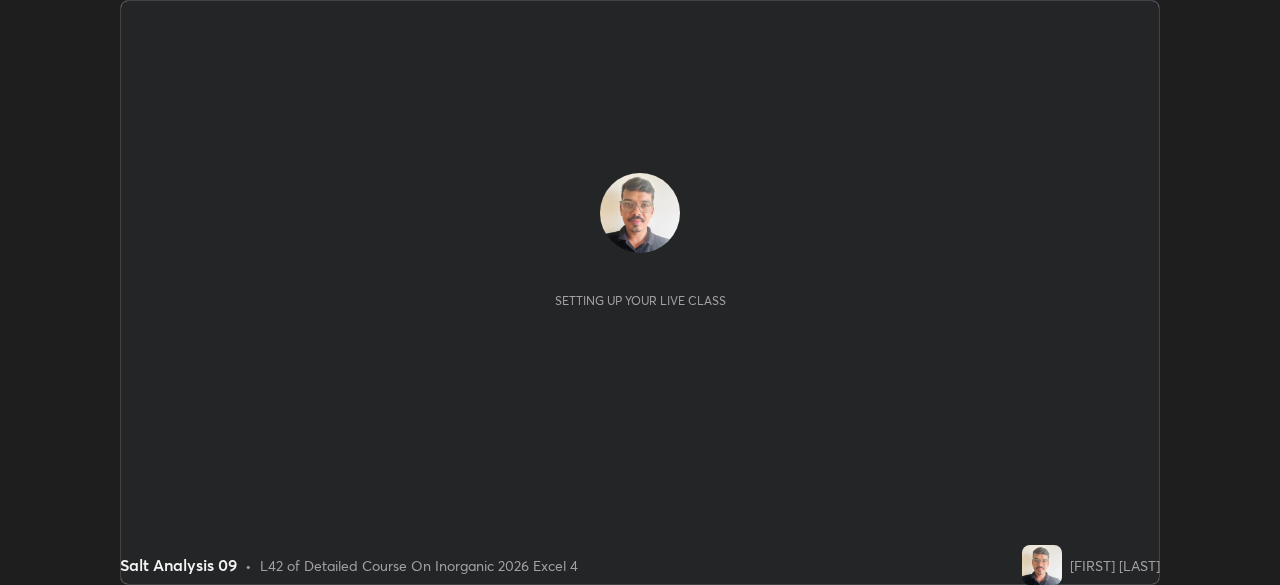 scroll, scrollTop: 0, scrollLeft: 0, axis: both 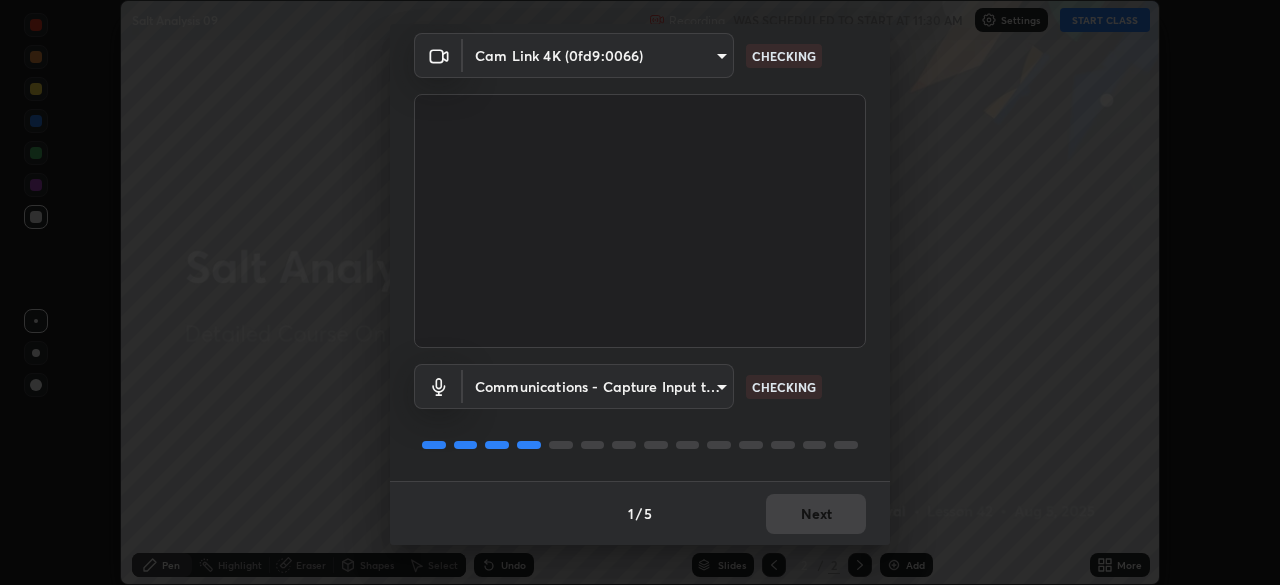click on "1 / 5 Next" at bounding box center [640, 513] 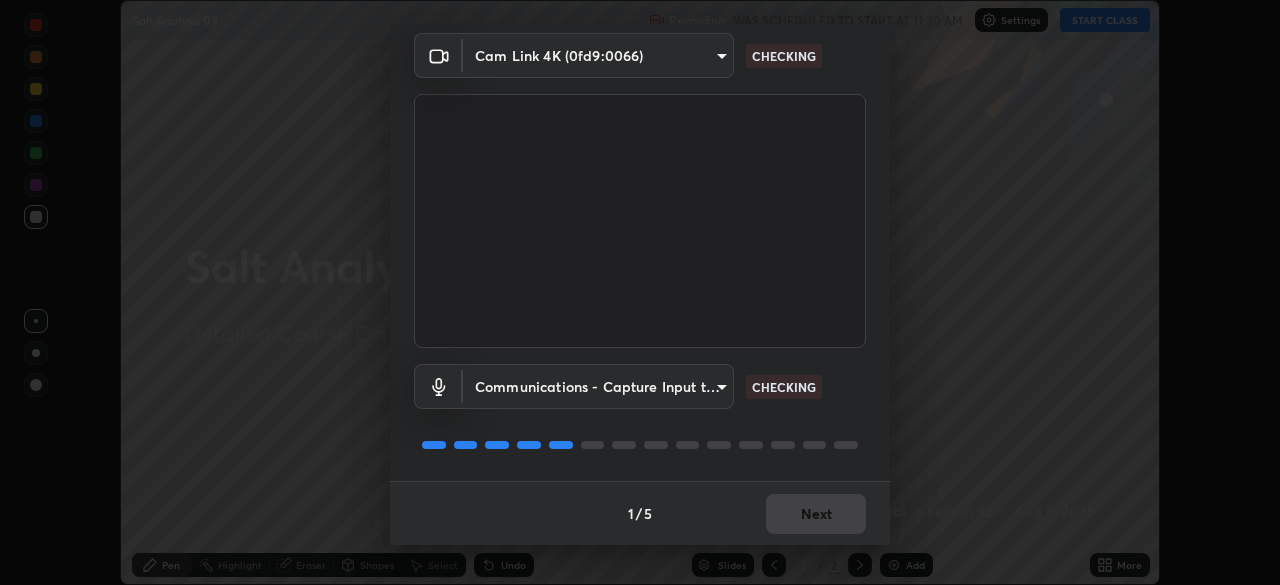 click on "1 / 5 Next" at bounding box center (640, 513) 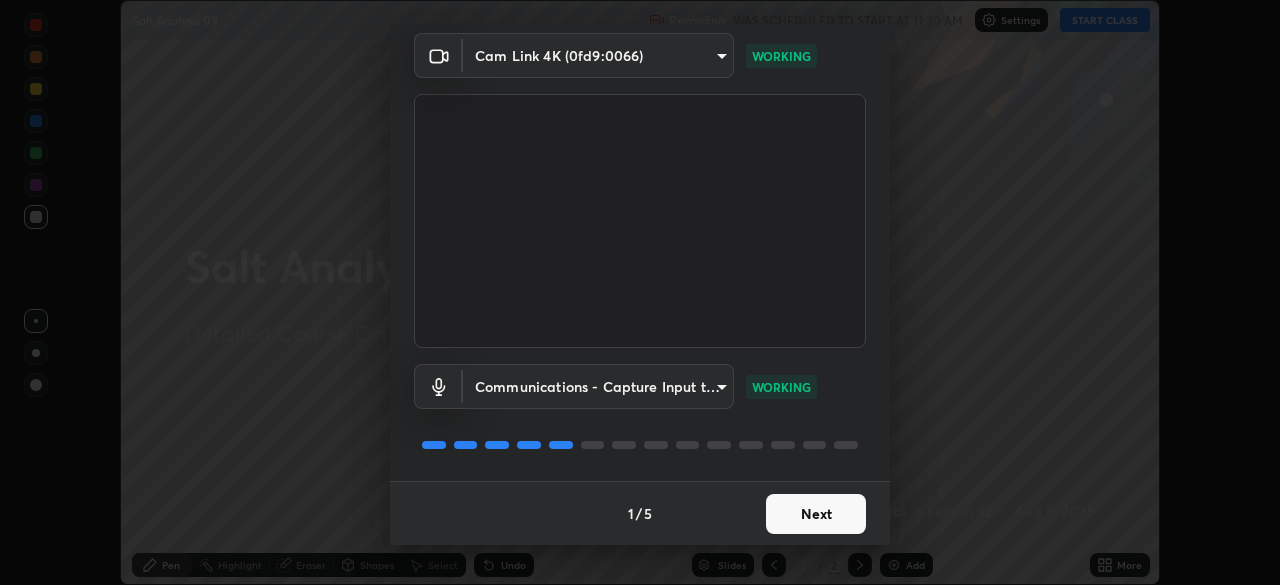 click on "Next" at bounding box center [816, 514] 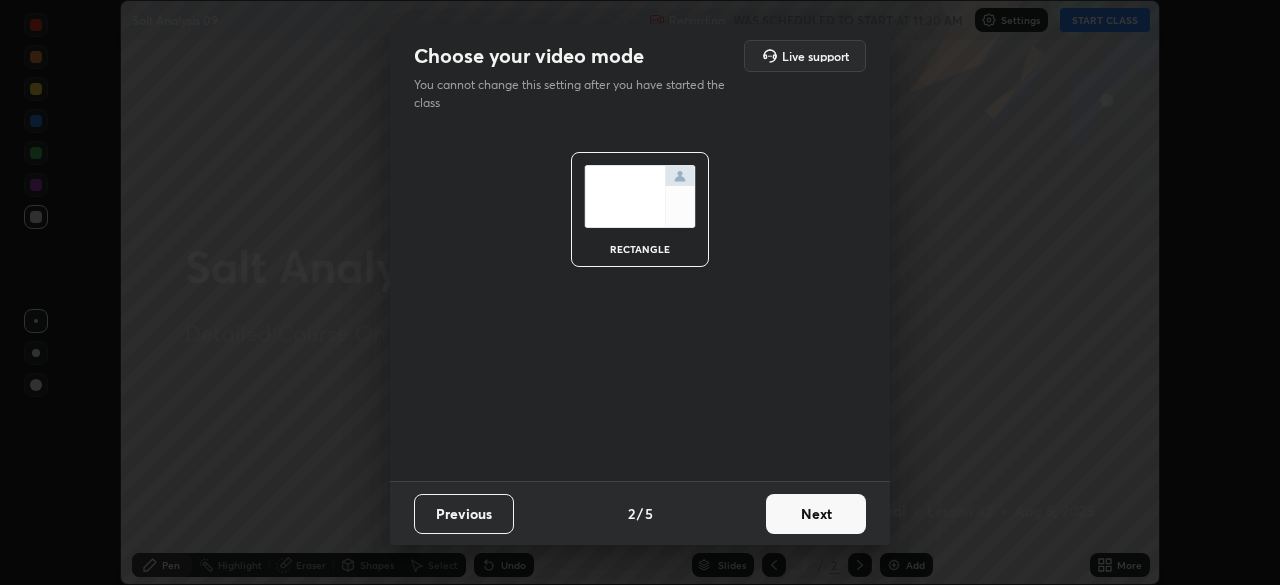 click on "Next" at bounding box center [816, 514] 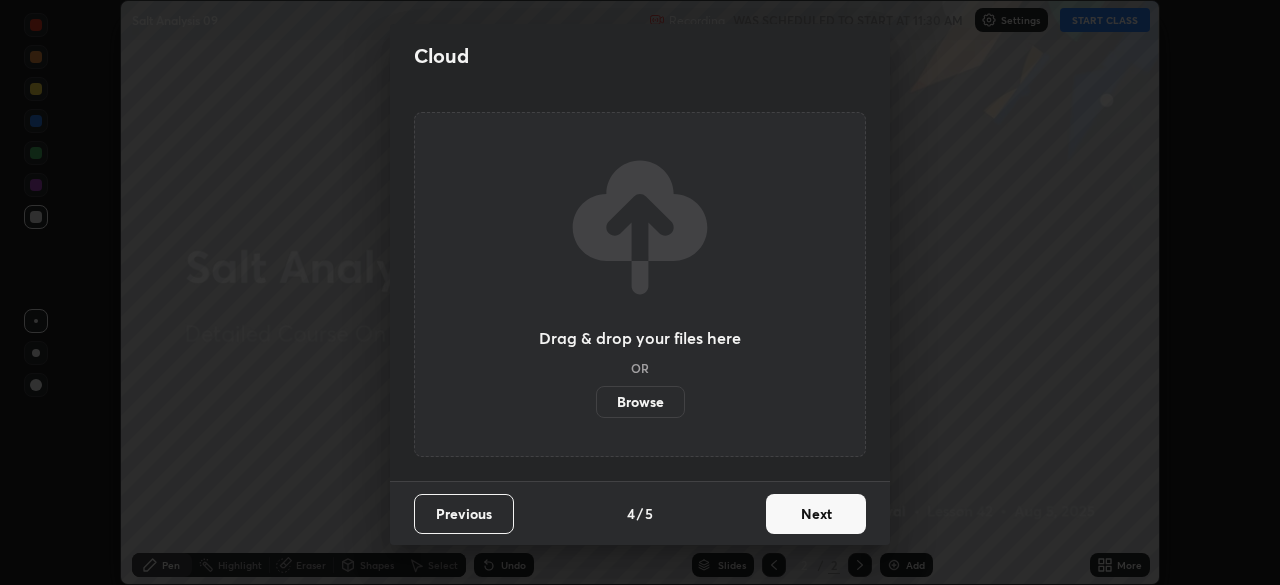 click on "Next" at bounding box center [816, 514] 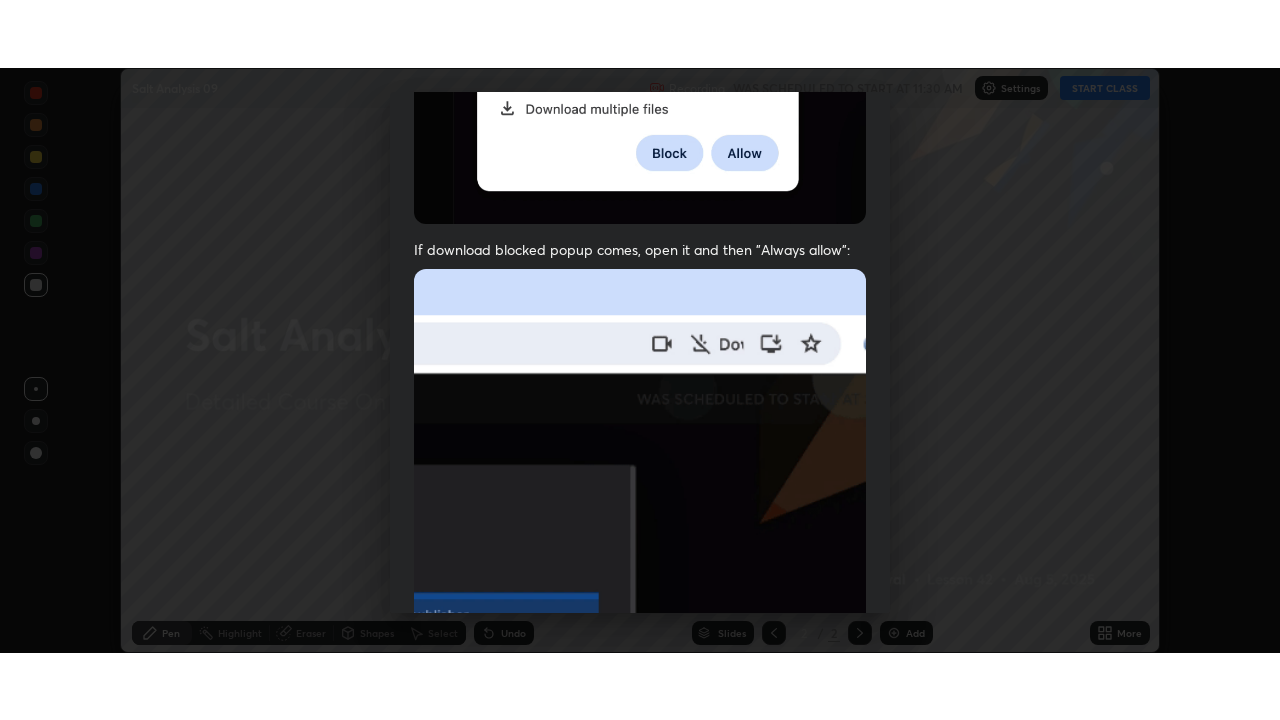 scroll, scrollTop: 479, scrollLeft: 0, axis: vertical 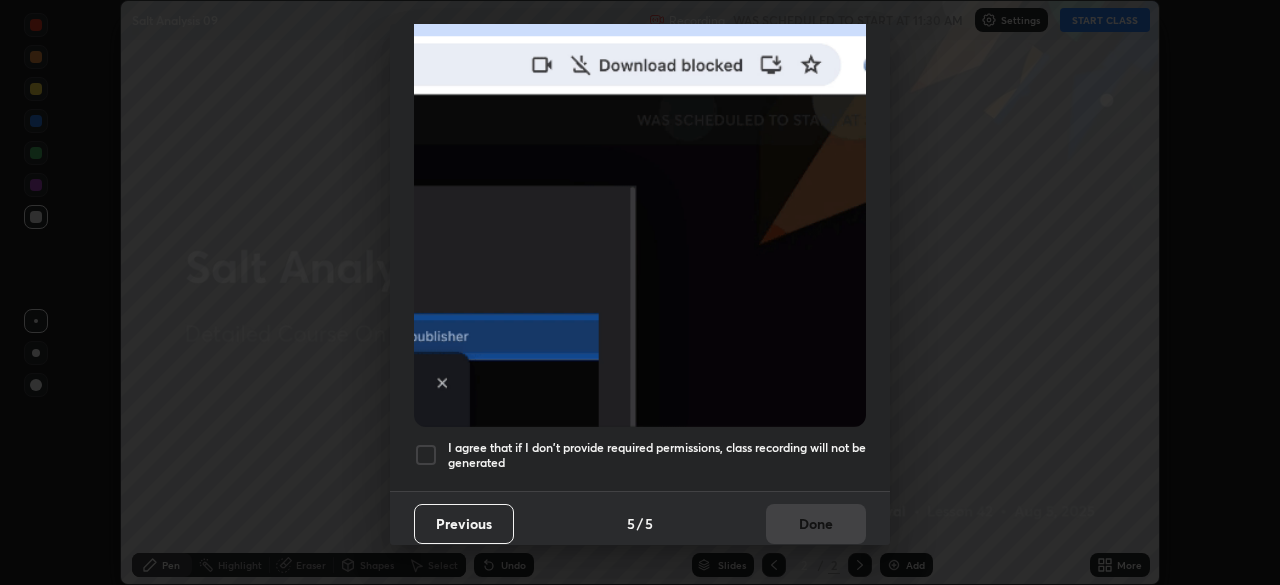 click at bounding box center (426, 455) 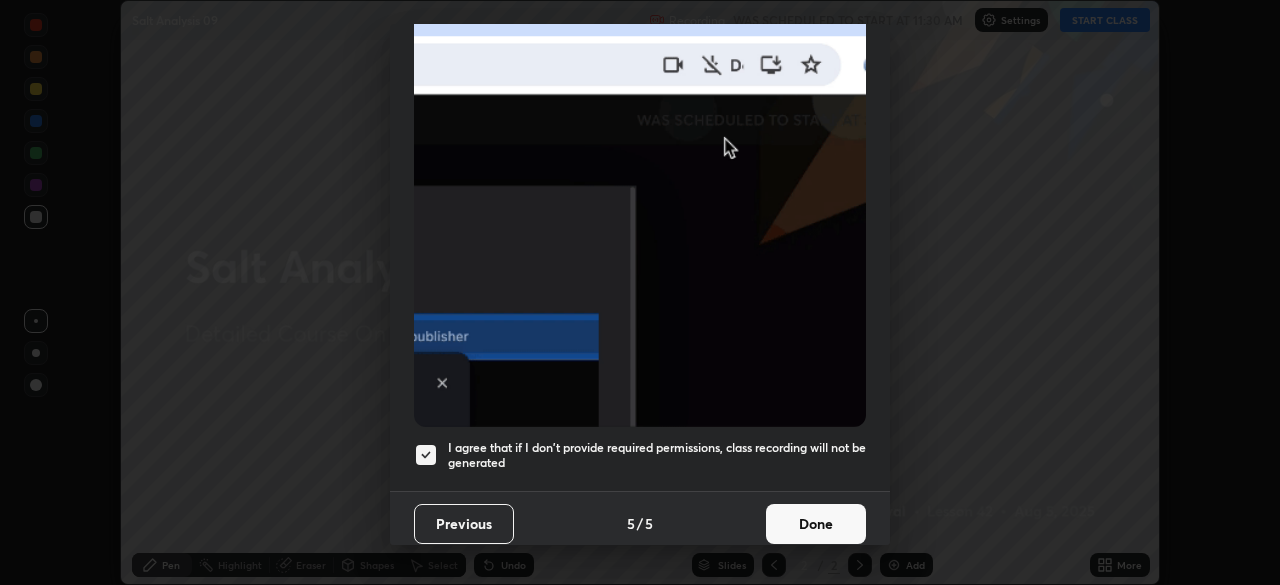 click on "Done" at bounding box center (816, 524) 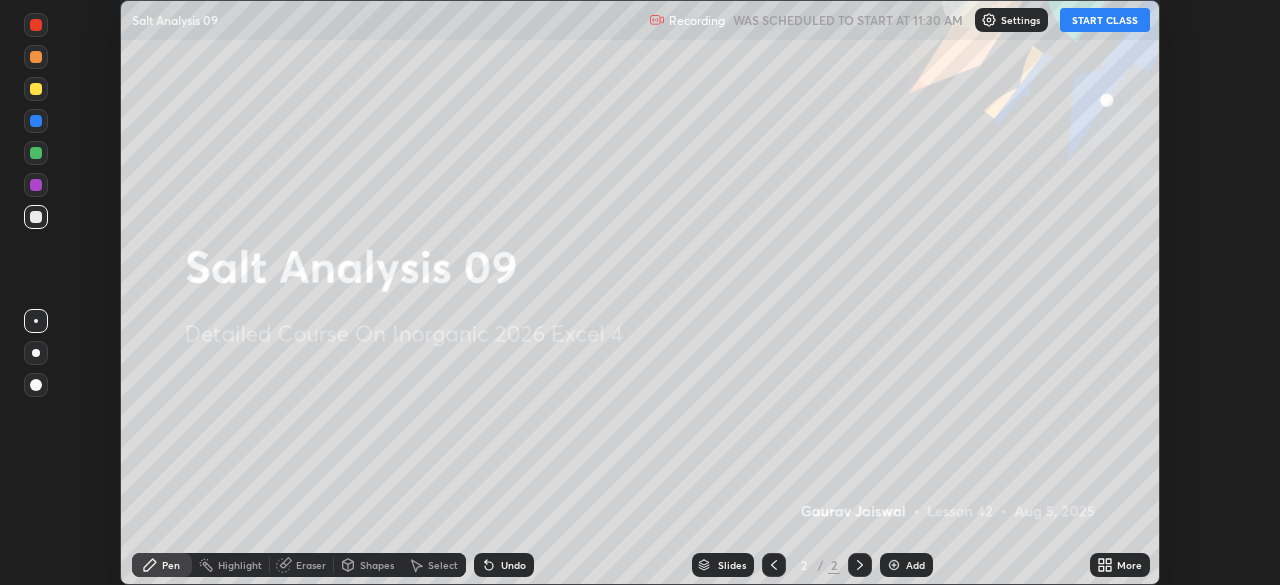 click on "START CLASS" at bounding box center (1105, 20) 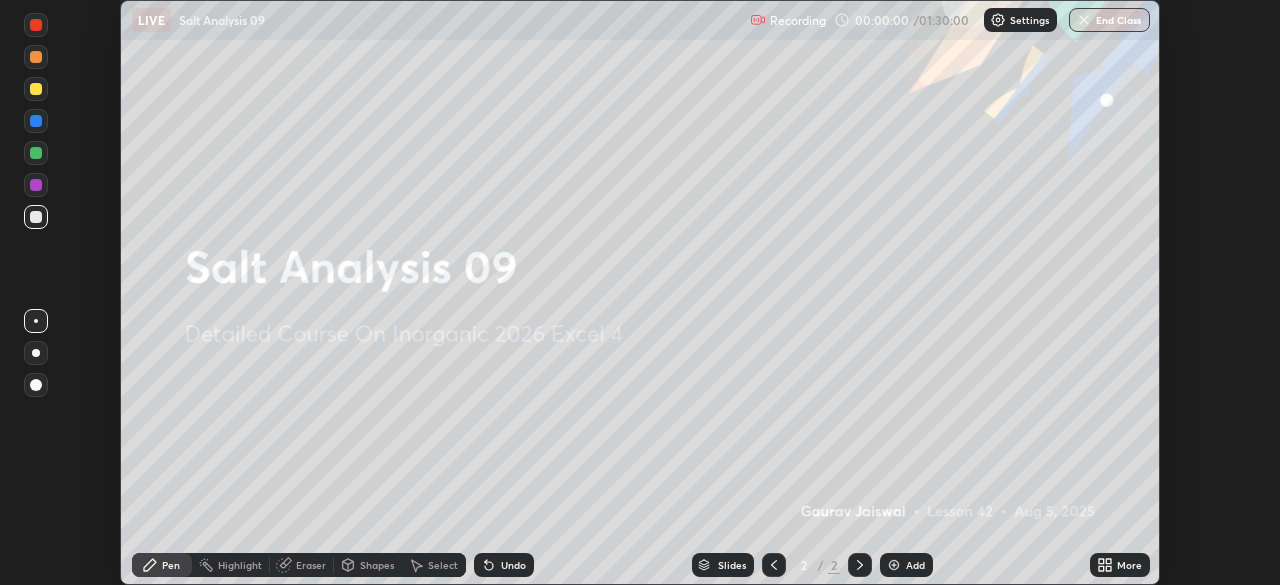 click 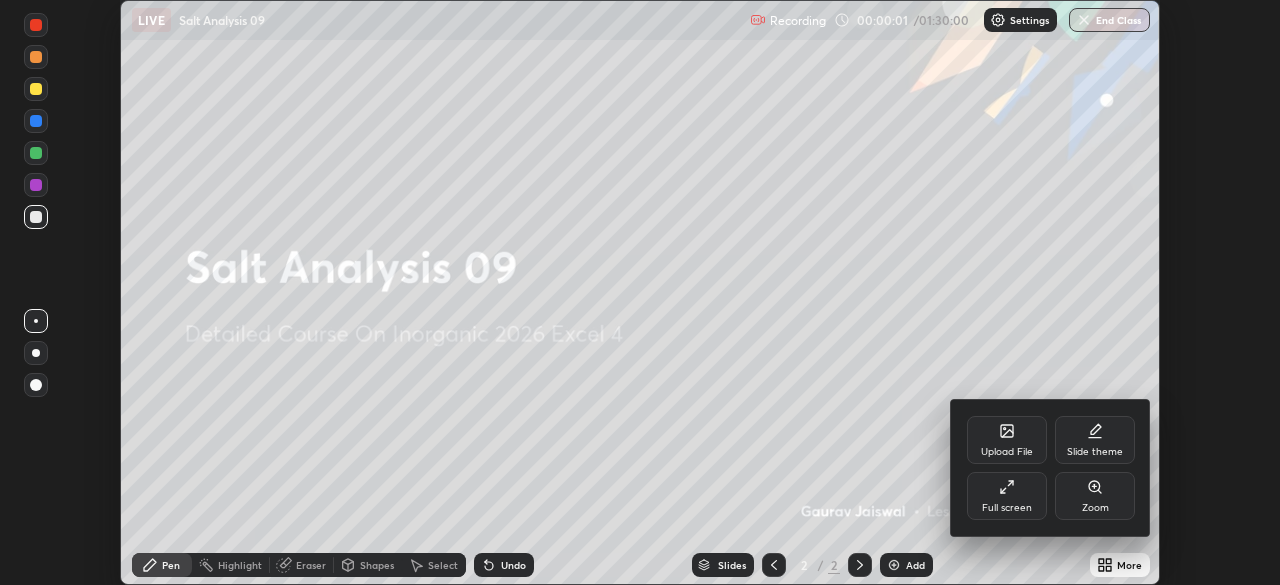 click 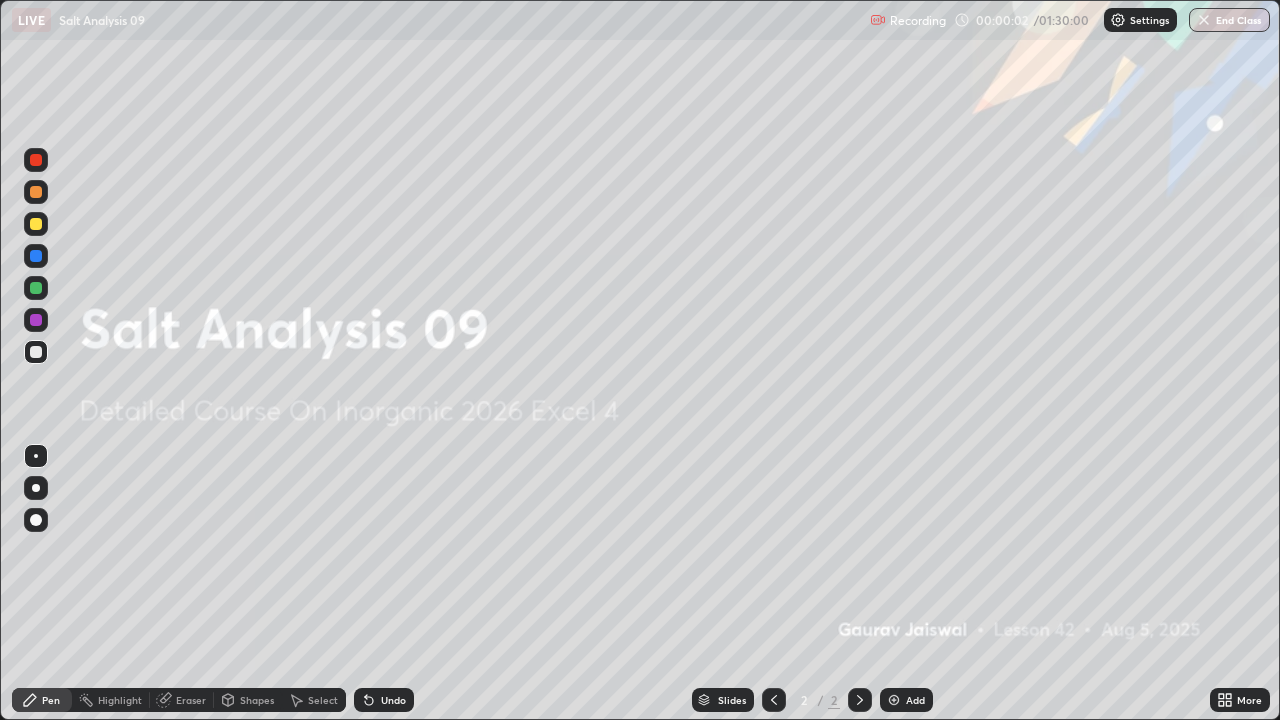 scroll, scrollTop: 99280, scrollLeft: 98720, axis: both 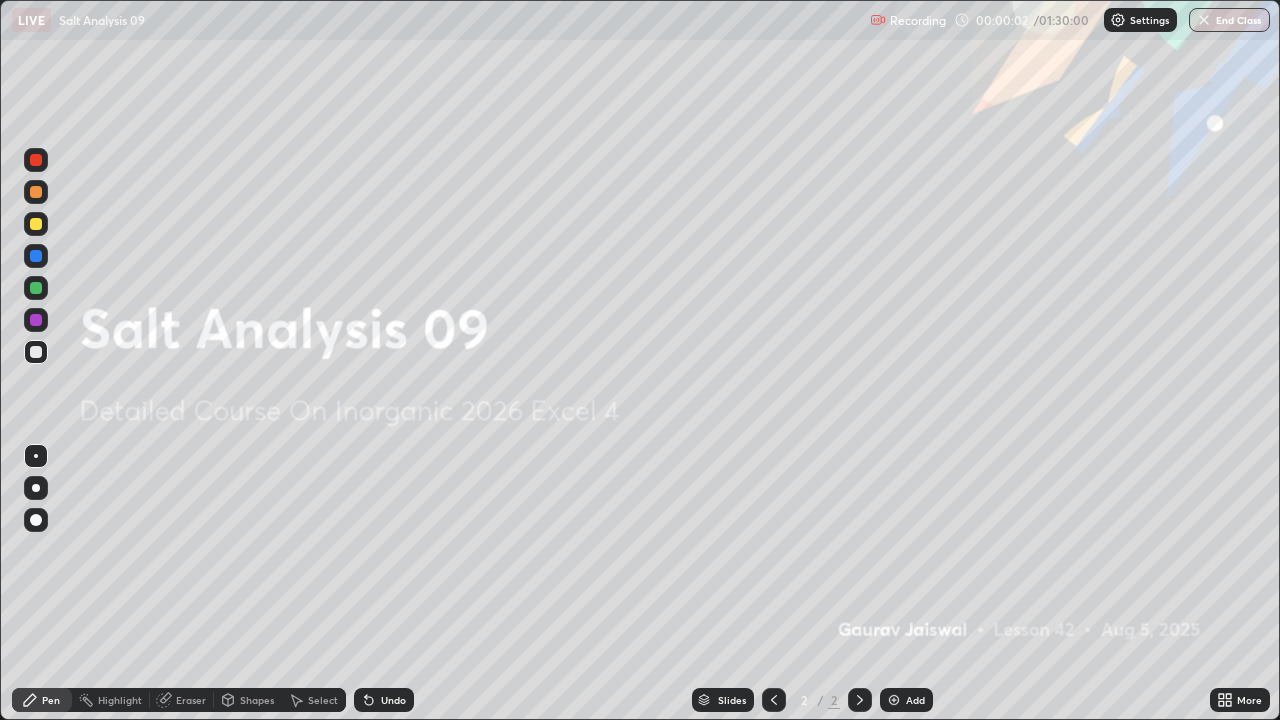 click on "Add" at bounding box center [906, 700] 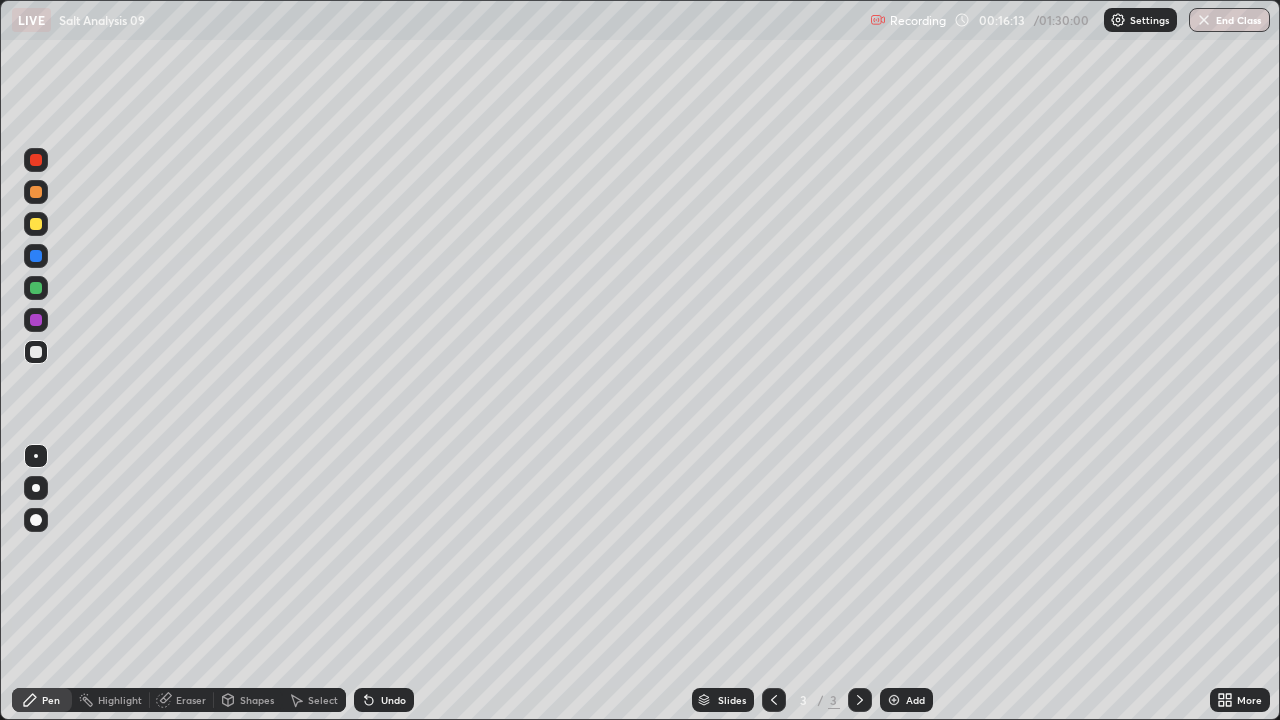 click on "Add" at bounding box center (915, 700) 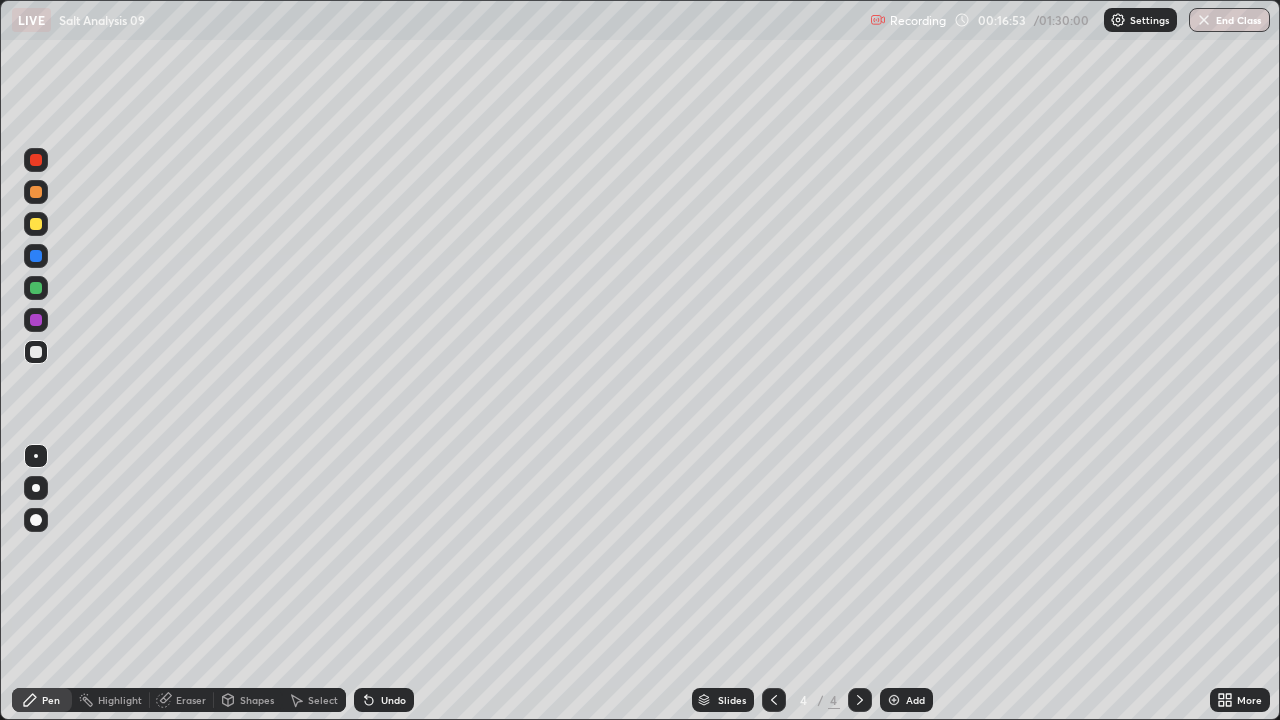 click at bounding box center [36, 224] 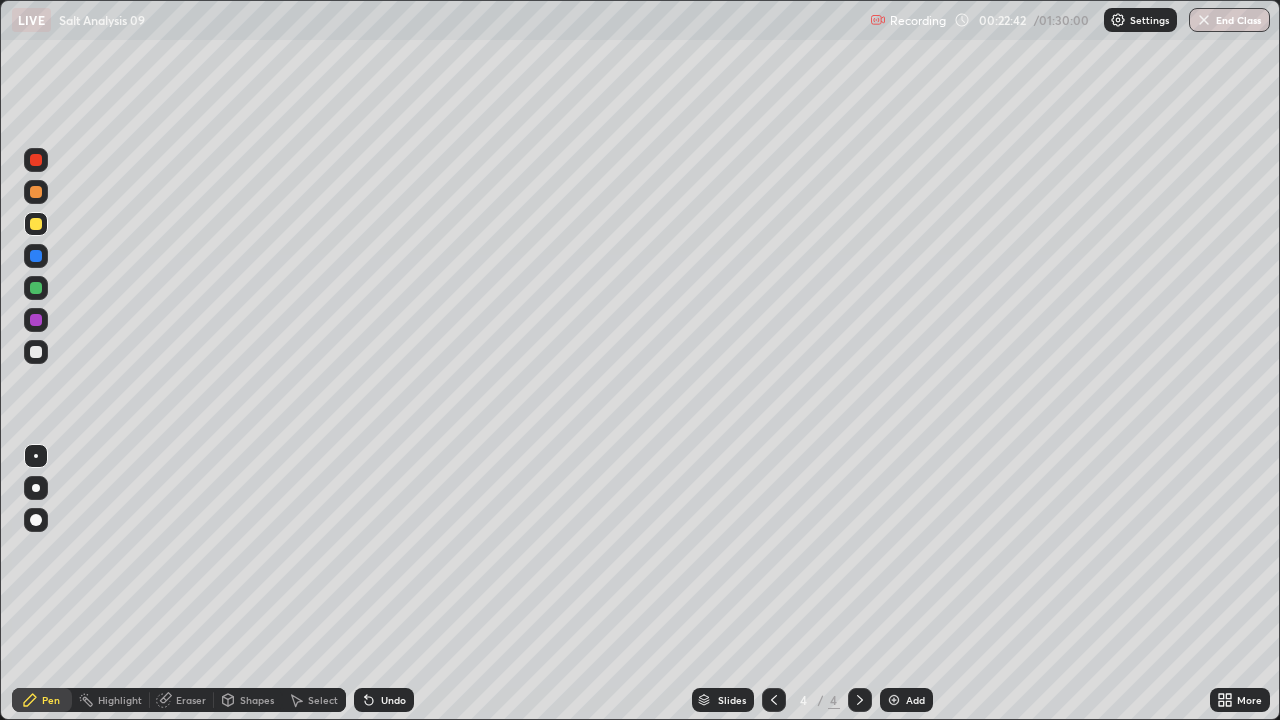 click at bounding box center [36, 352] 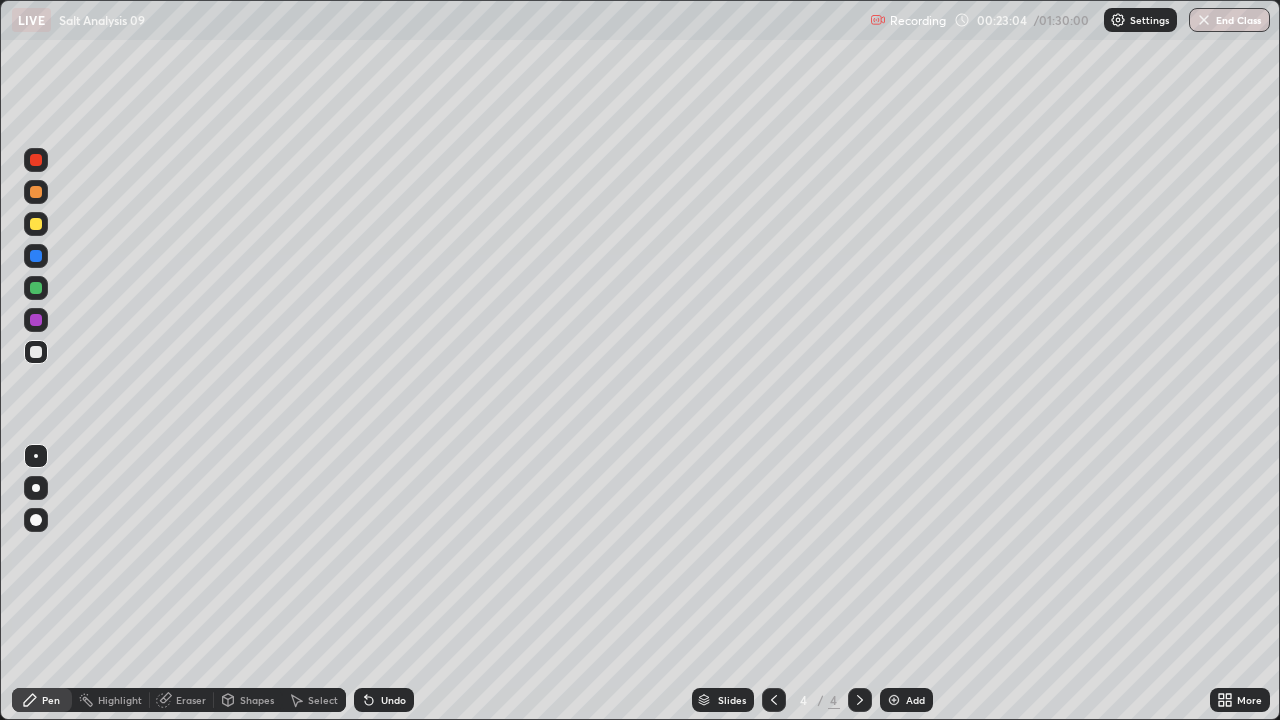 click on "Undo" at bounding box center [384, 700] 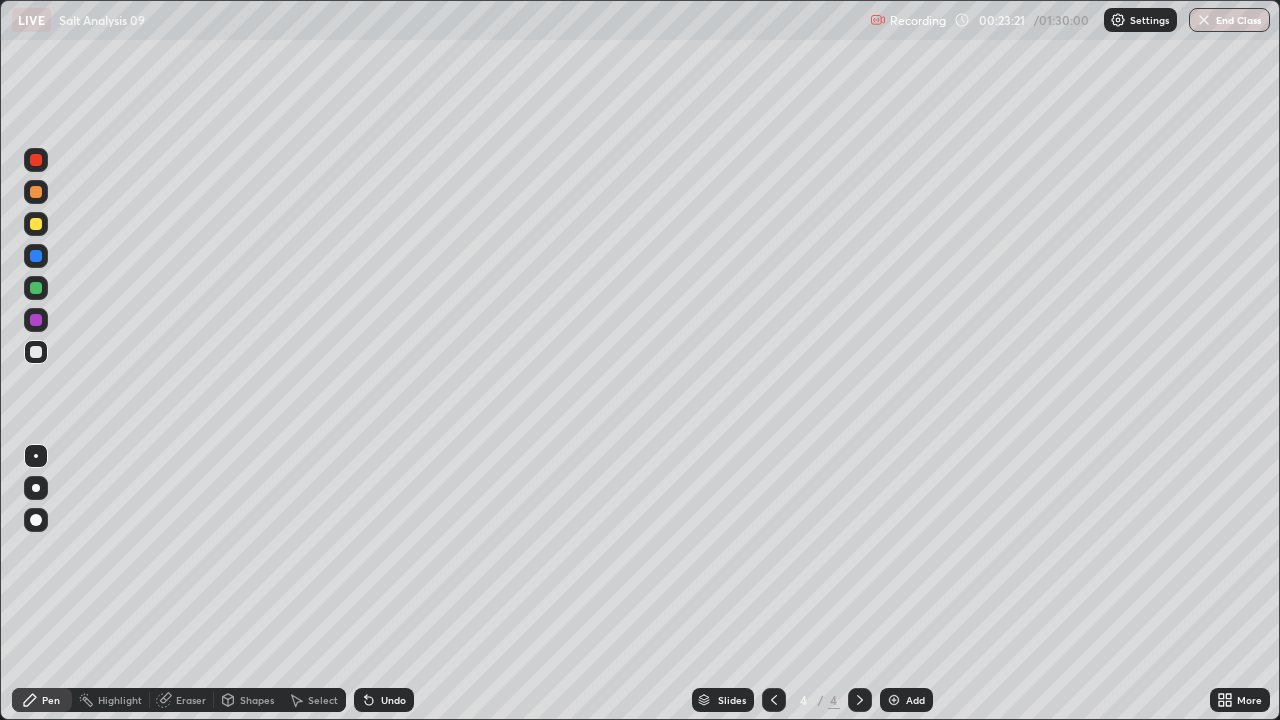 click on "Undo" at bounding box center [393, 700] 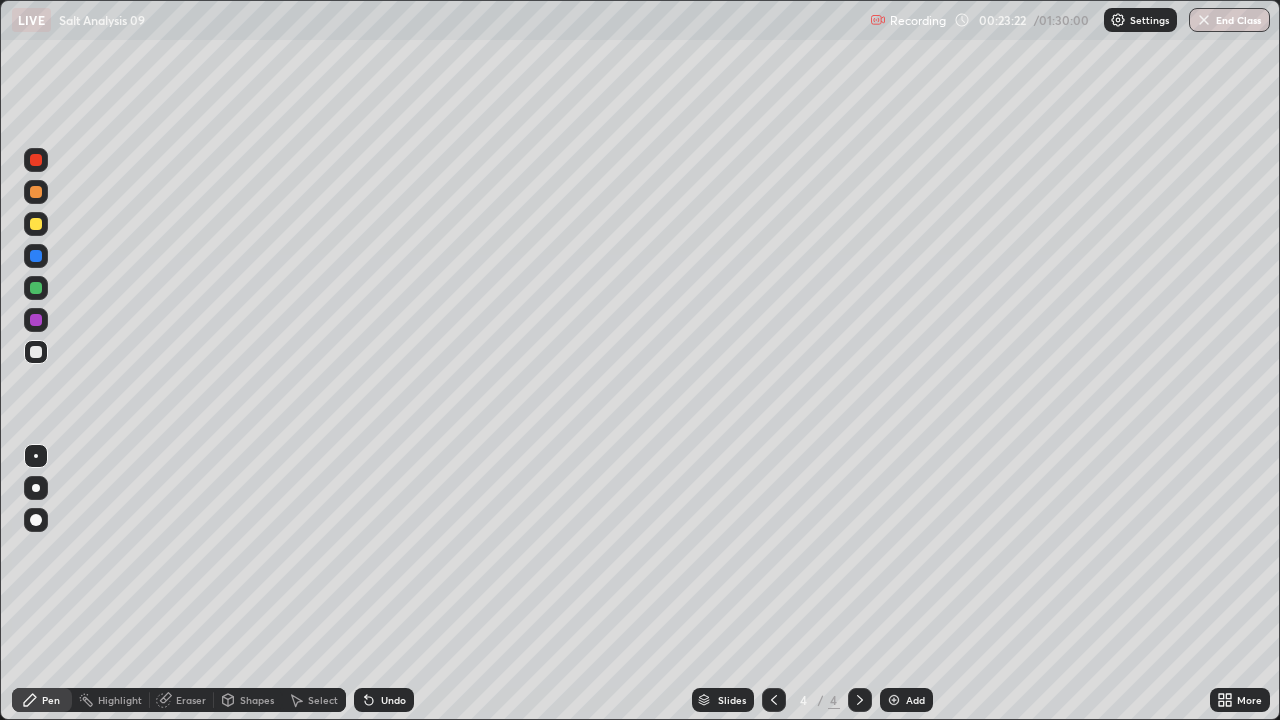 click on "Undo" at bounding box center (393, 700) 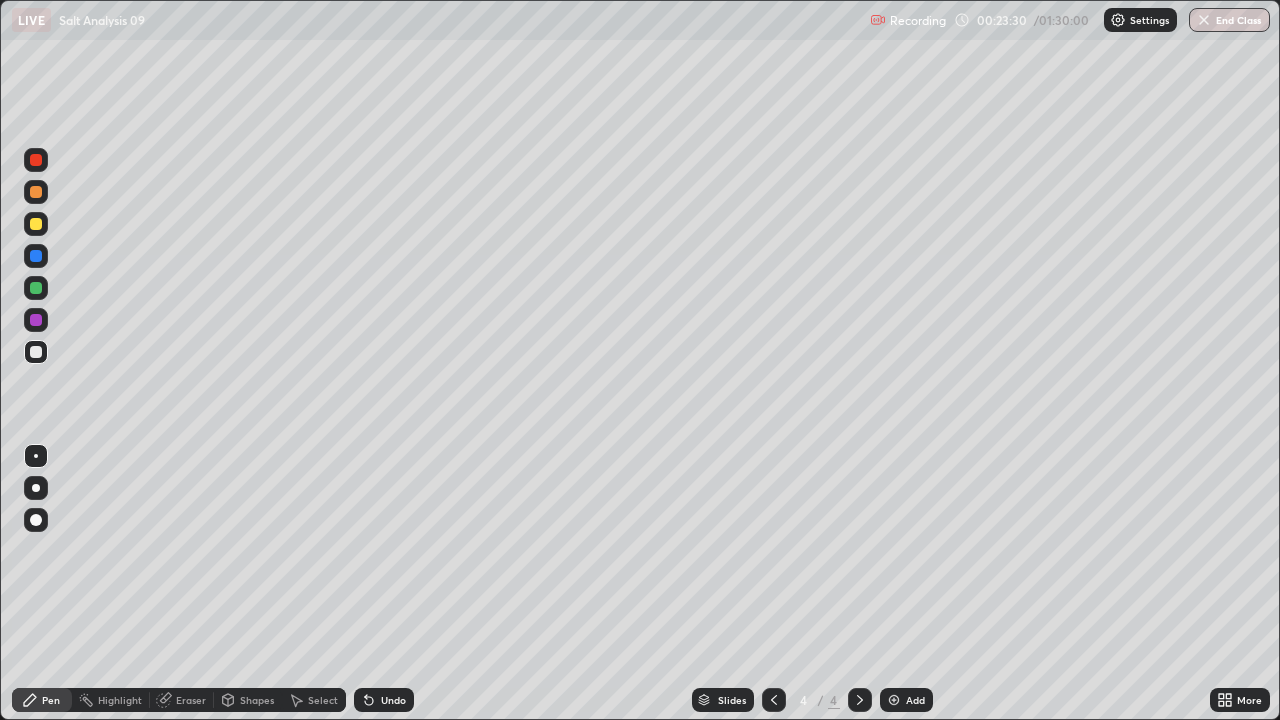 click at bounding box center (36, 352) 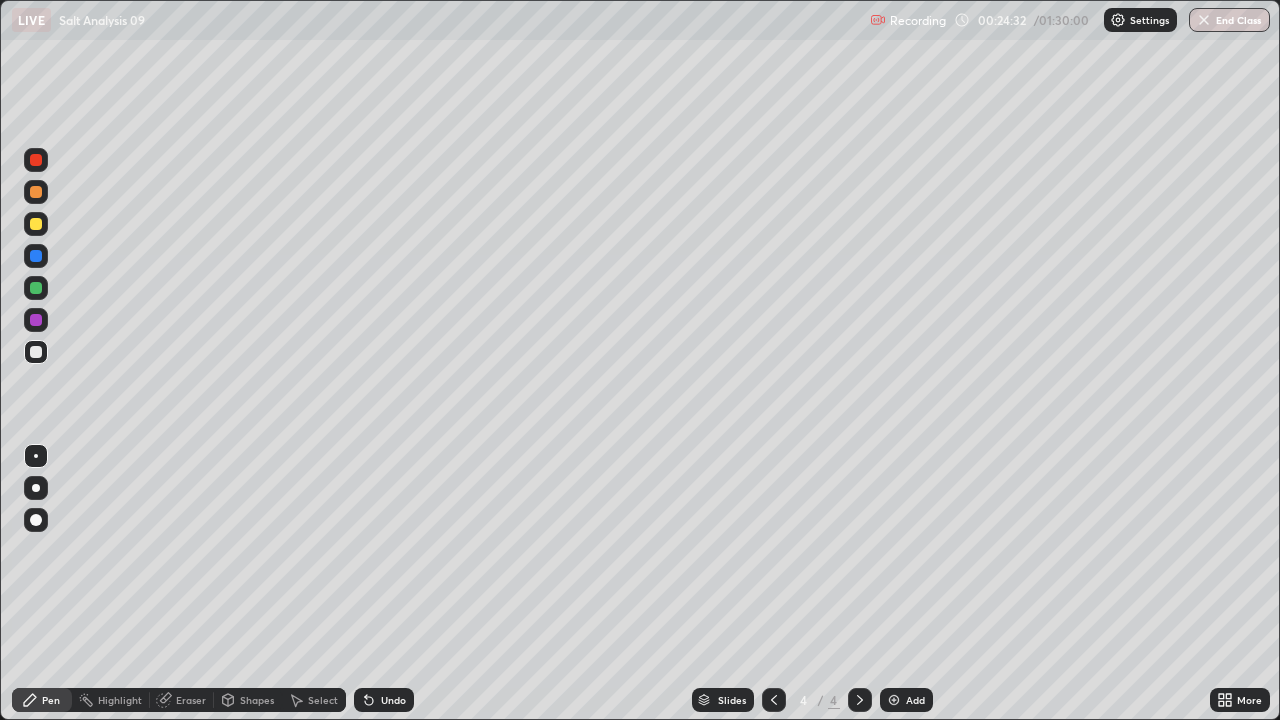 click on "Undo" at bounding box center [393, 700] 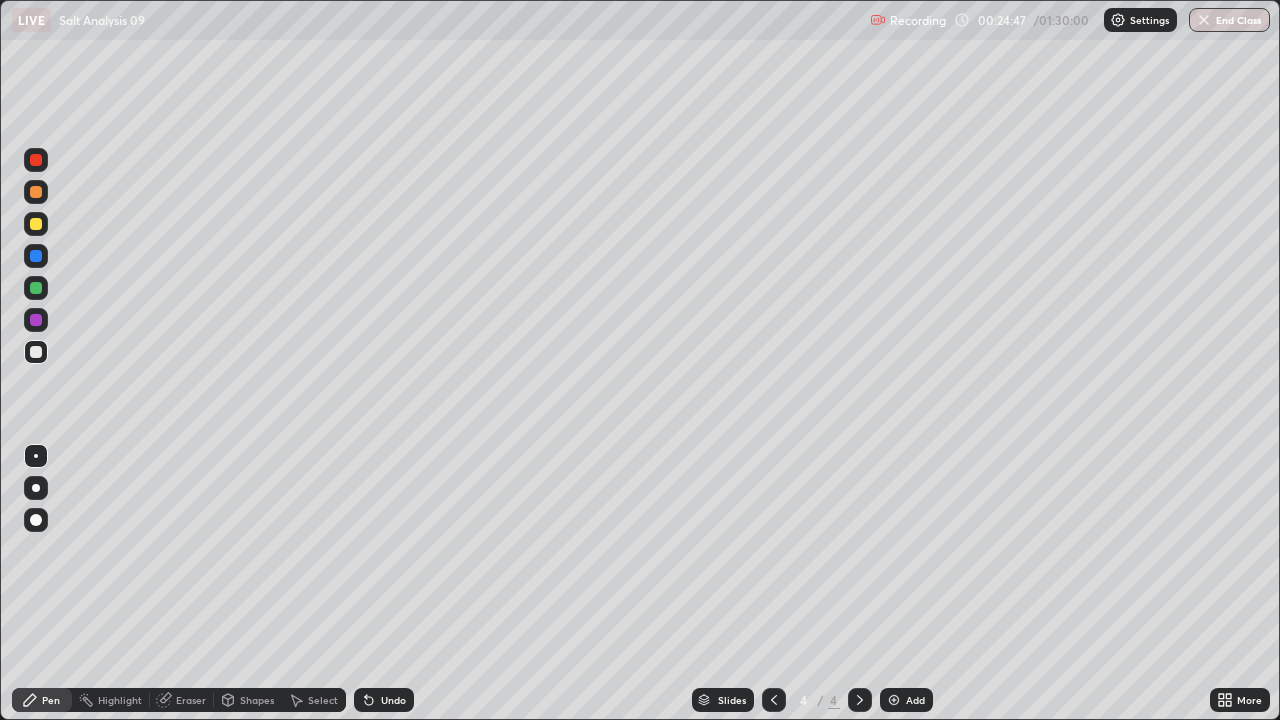 click at bounding box center (36, 224) 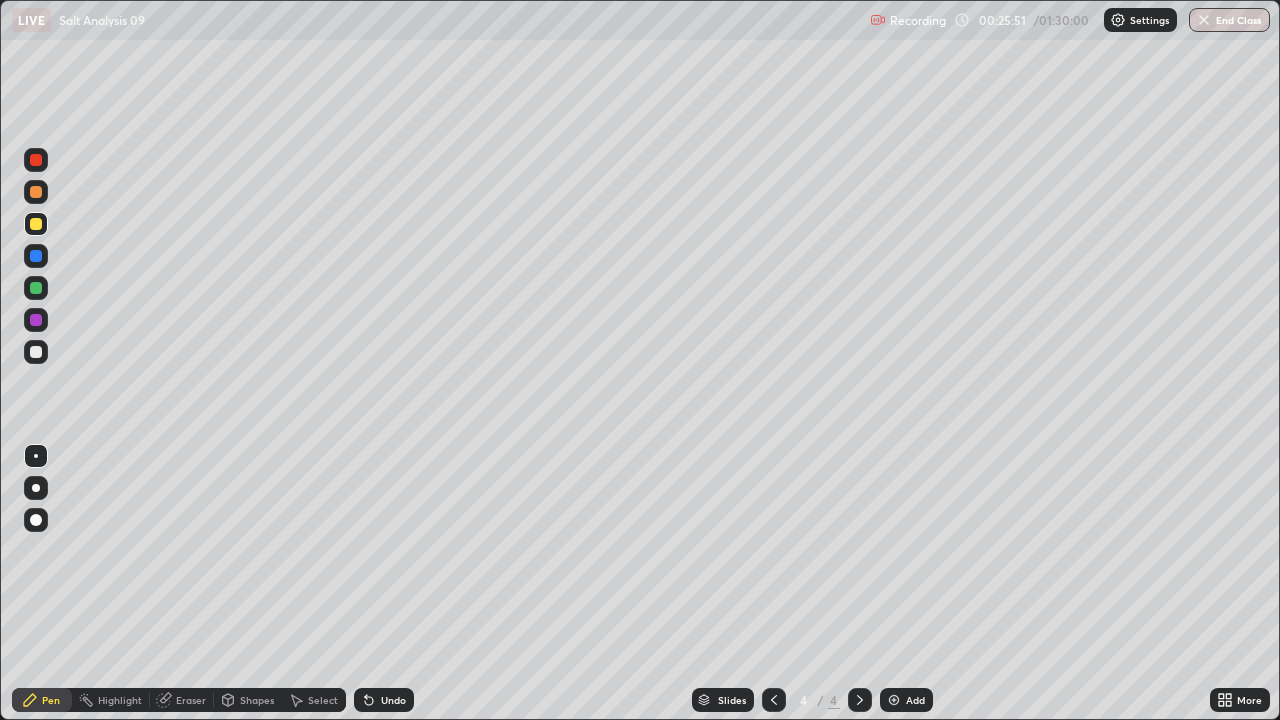 click at bounding box center (36, 352) 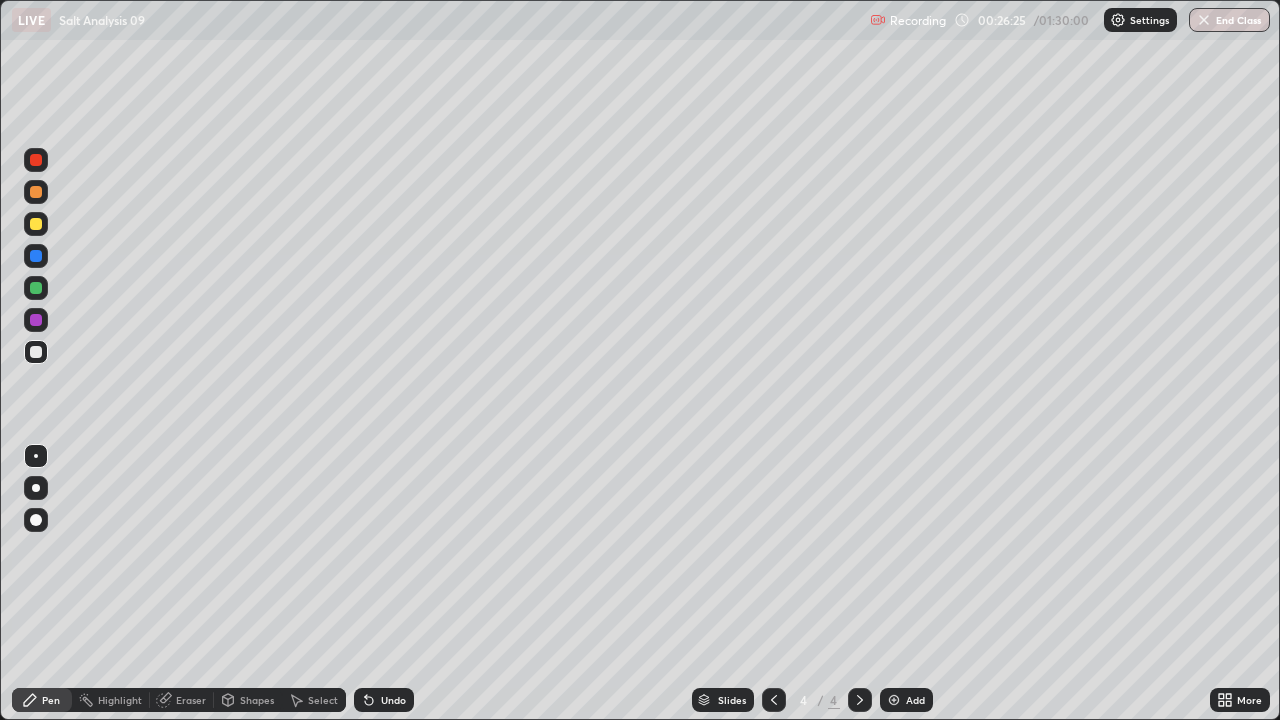 click on "Undo" at bounding box center [393, 700] 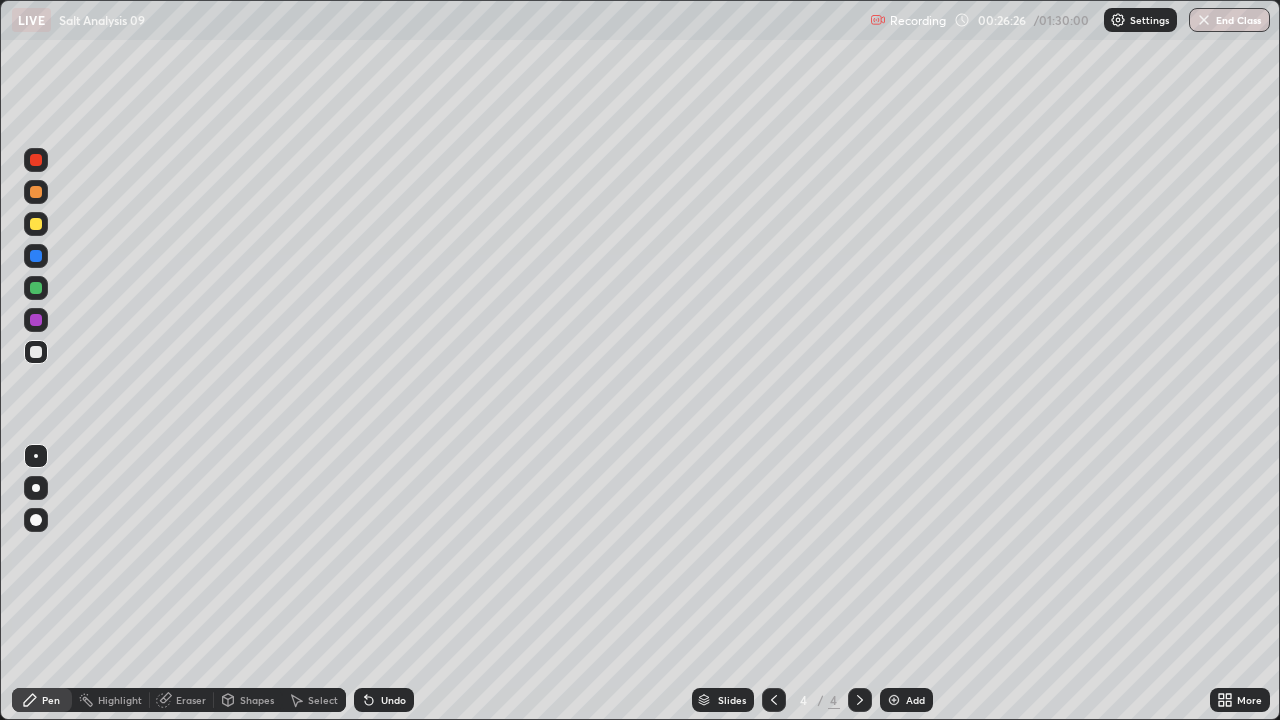 click on "Undo" at bounding box center (393, 700) 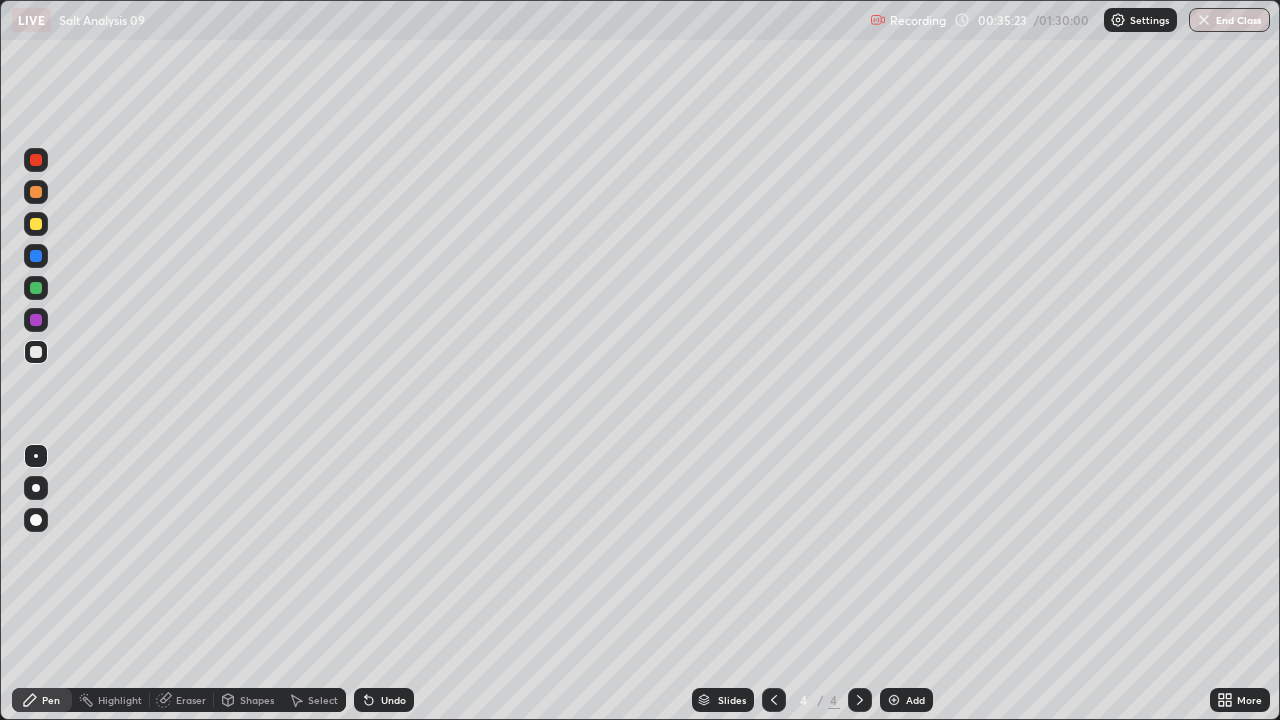 click on "Select" at bounding box center [314, 700] 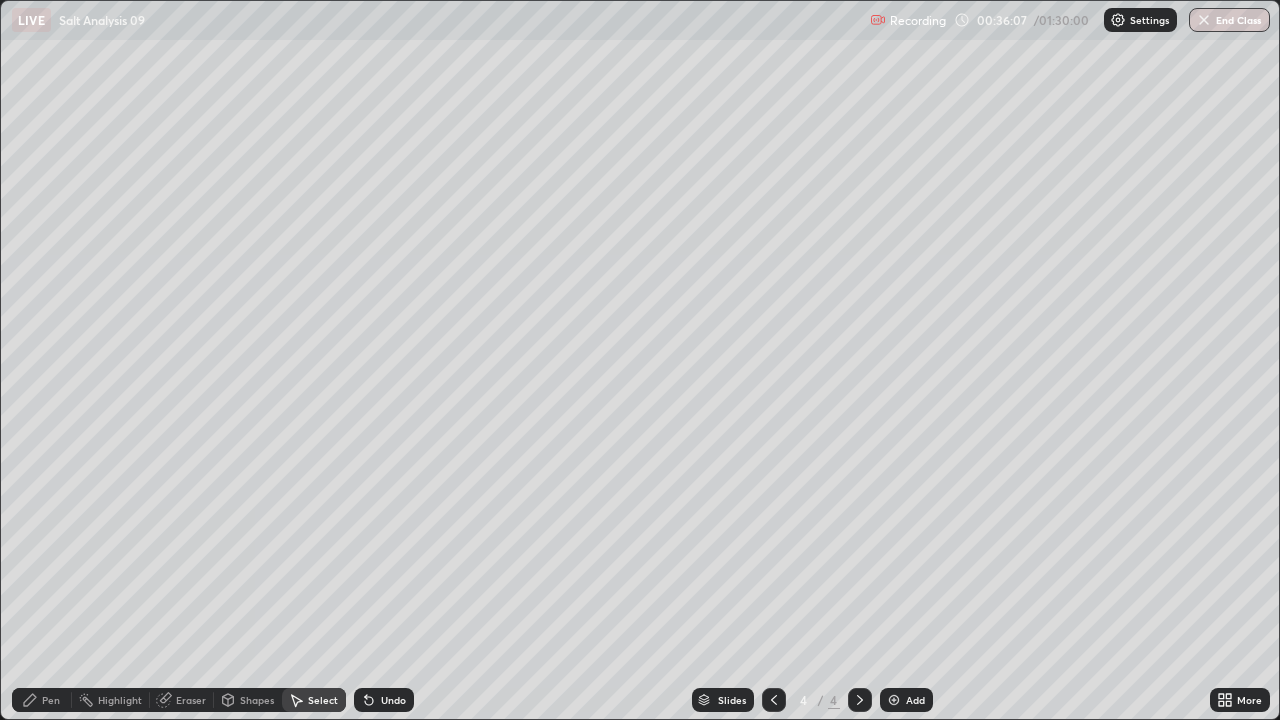 click on "0 ° Undo Copy Duplicate Duplicate to new slide Delete" at bounding box center (640, 360) 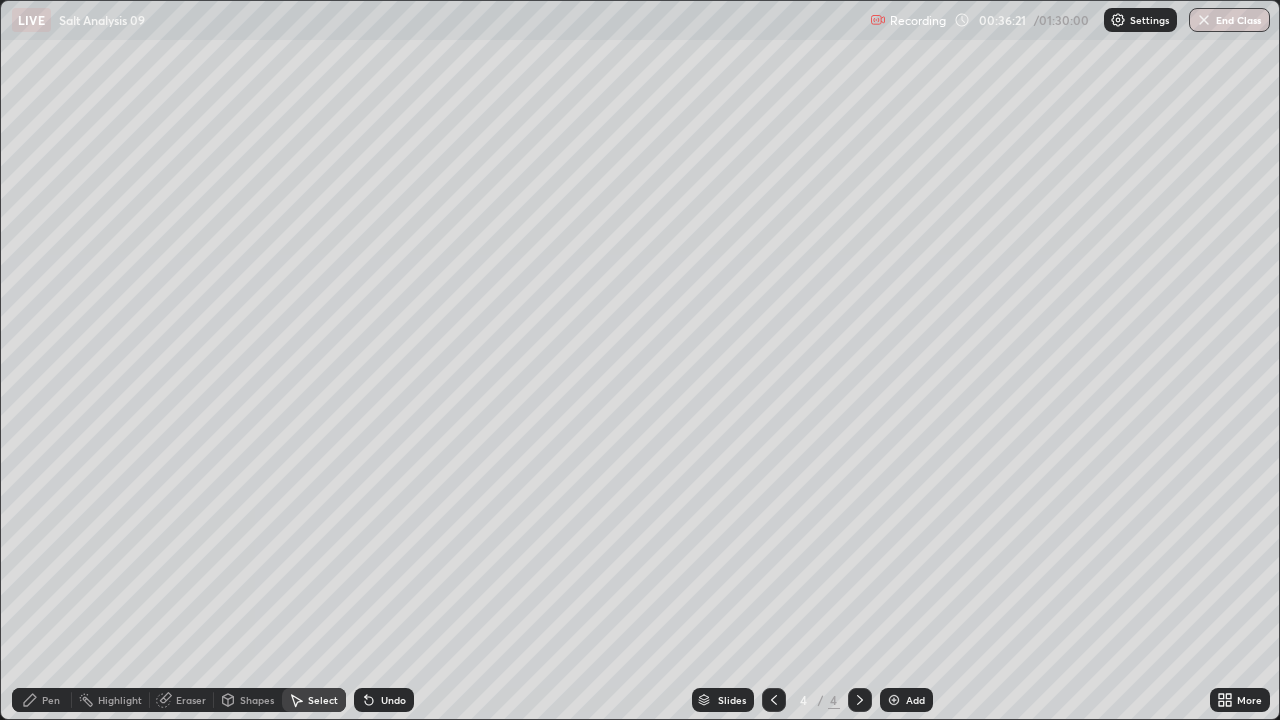 click on "Pen" at bounding box center (51, 700) 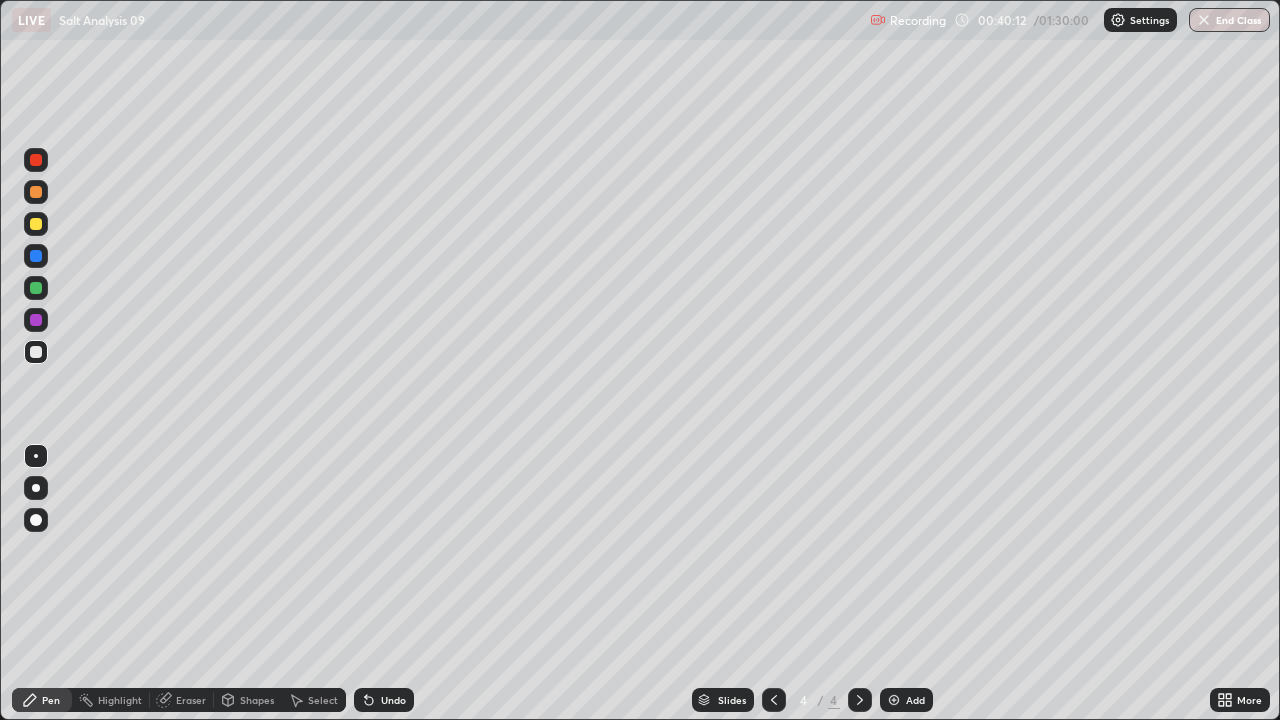 click on "Add" at bounding box center [906, 700] 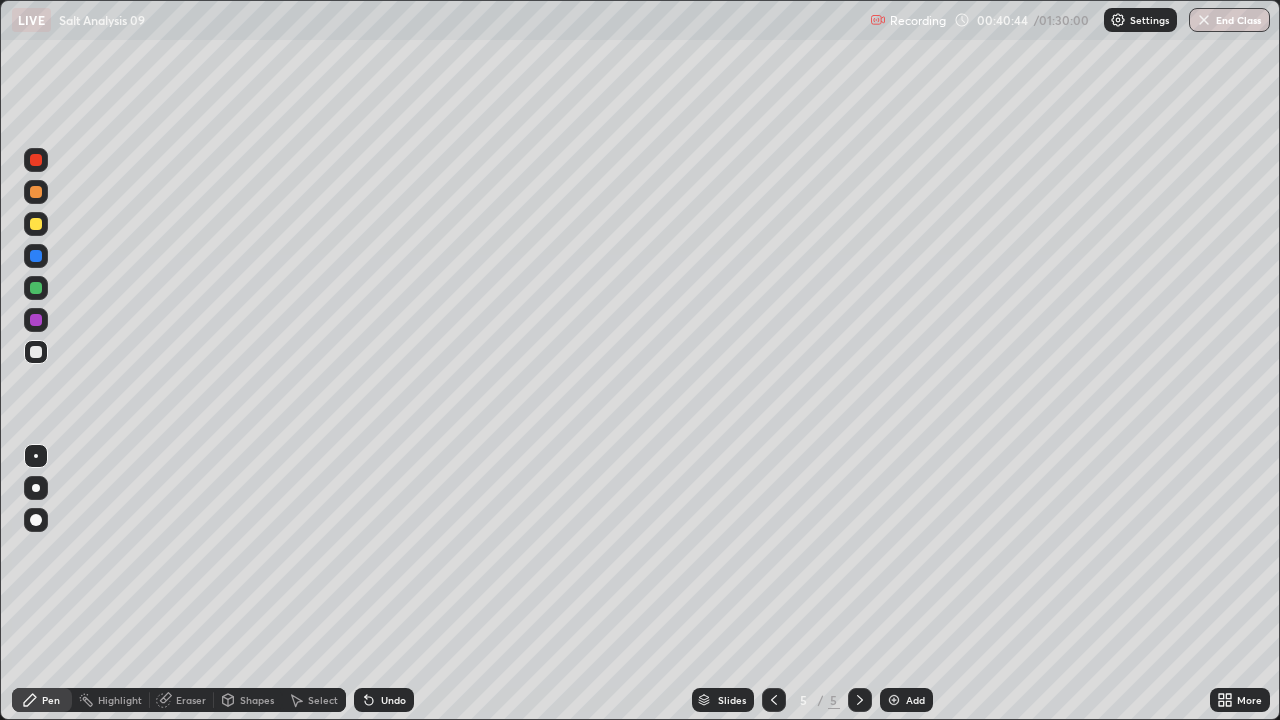 click 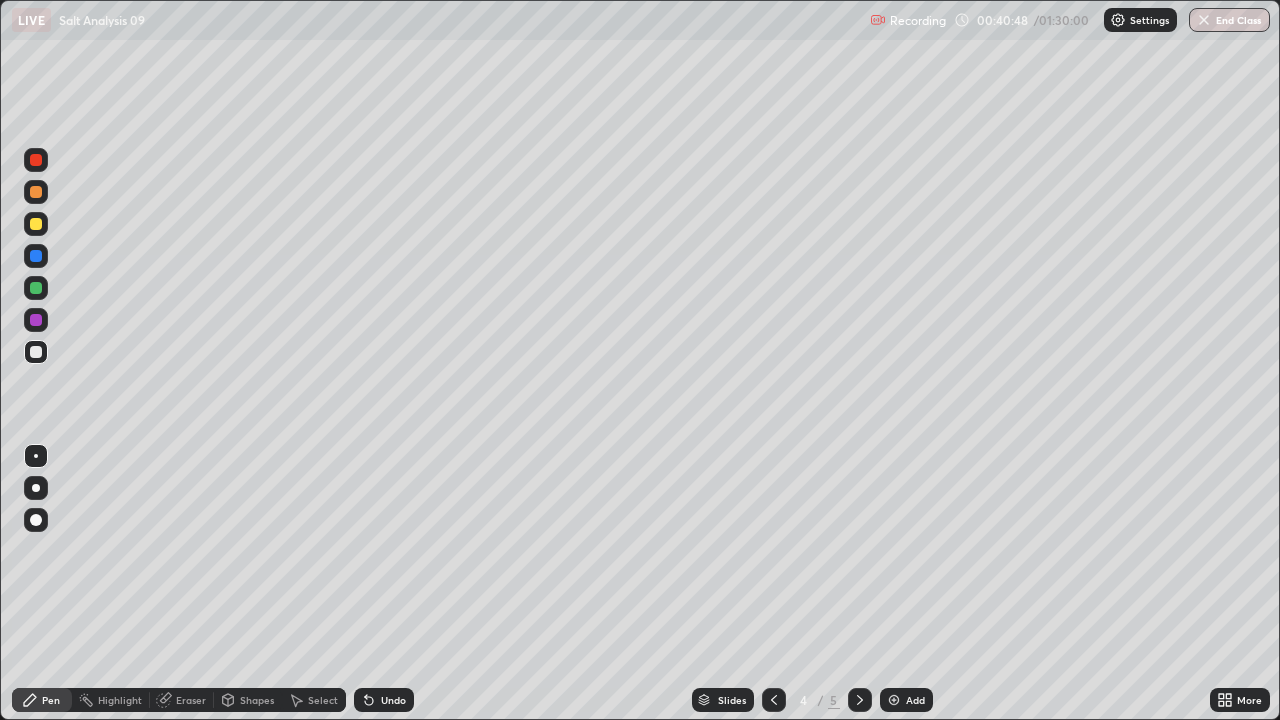 click 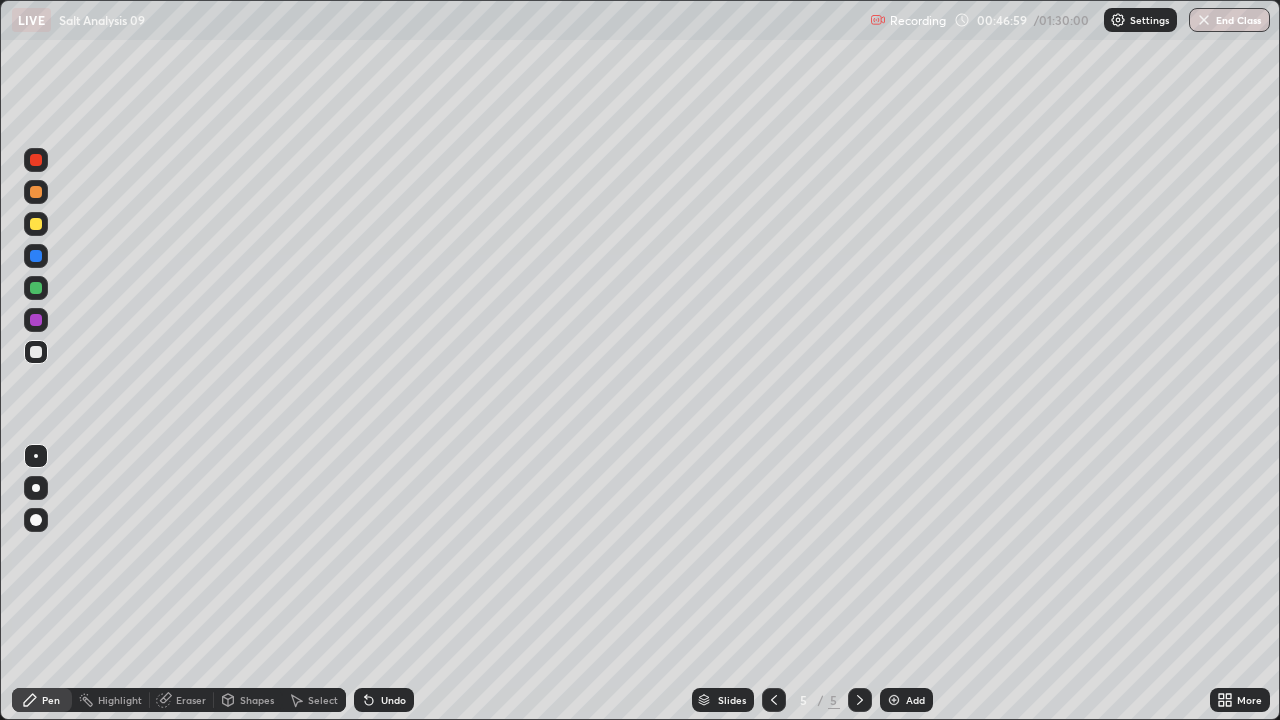 click 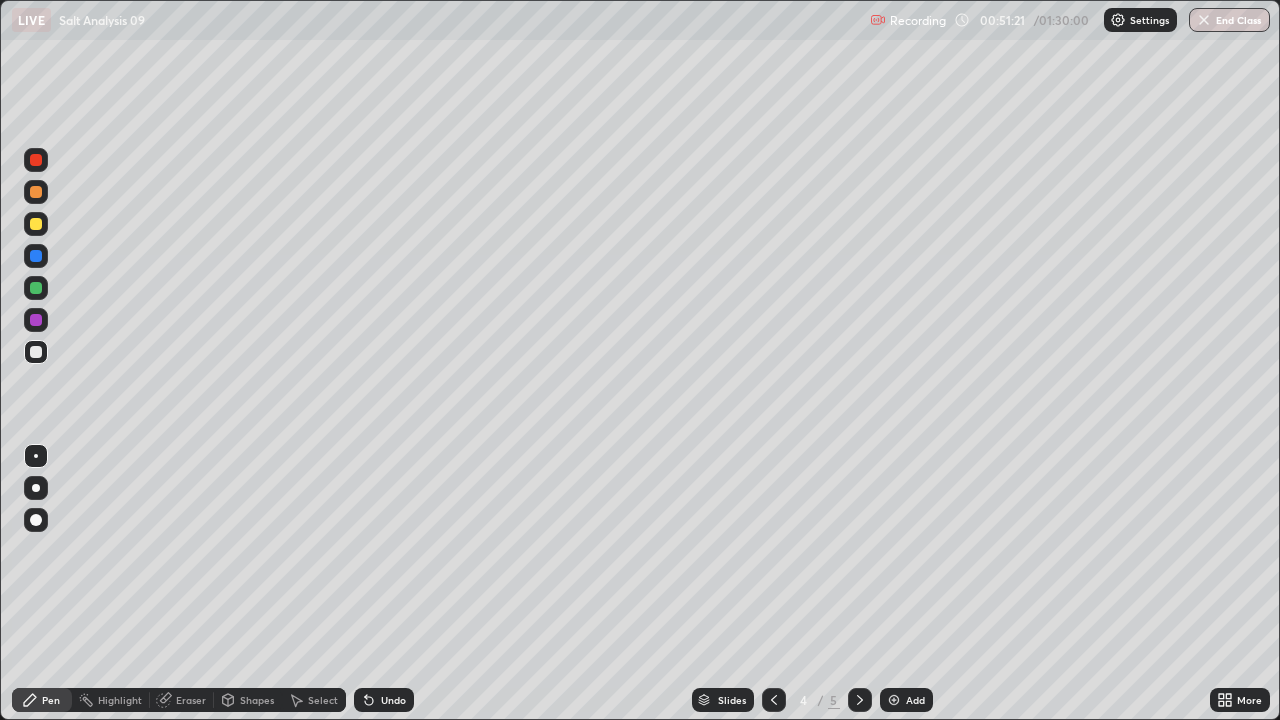 click on "Shapes" at bounding box center (248, 700) 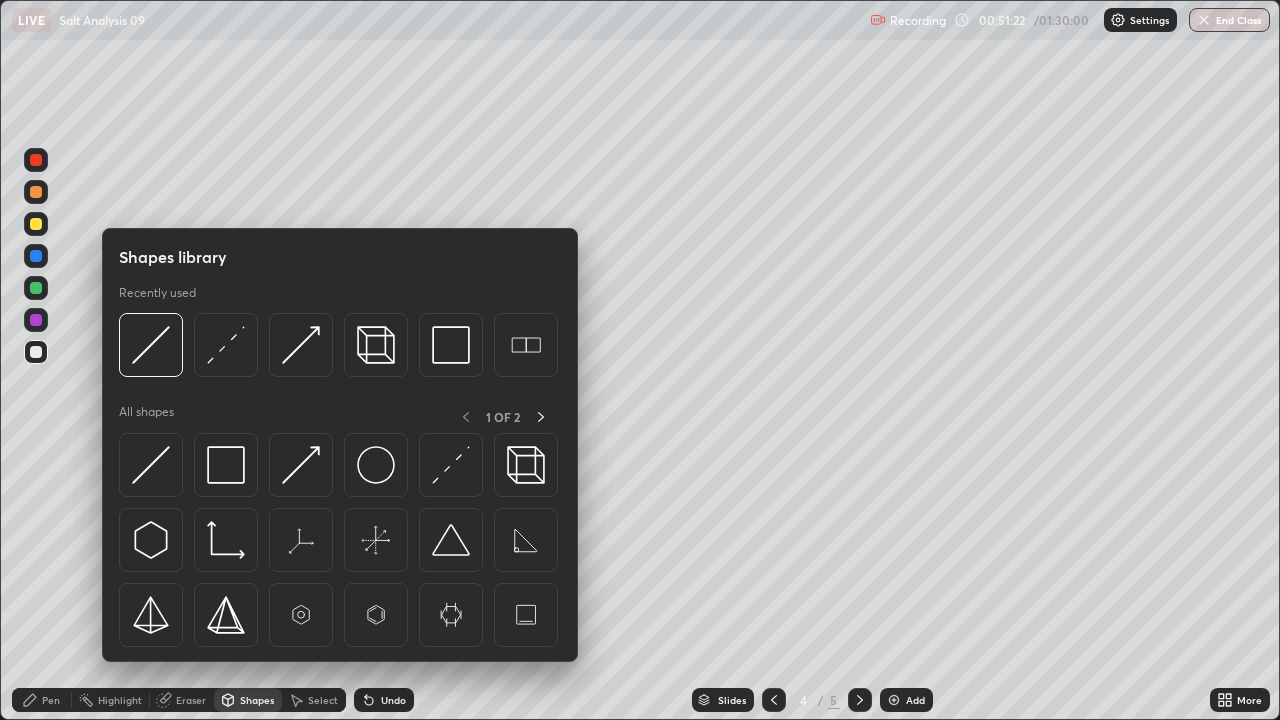 click on "Slides 4 / 5 Add" at bounding box center [812, 700] 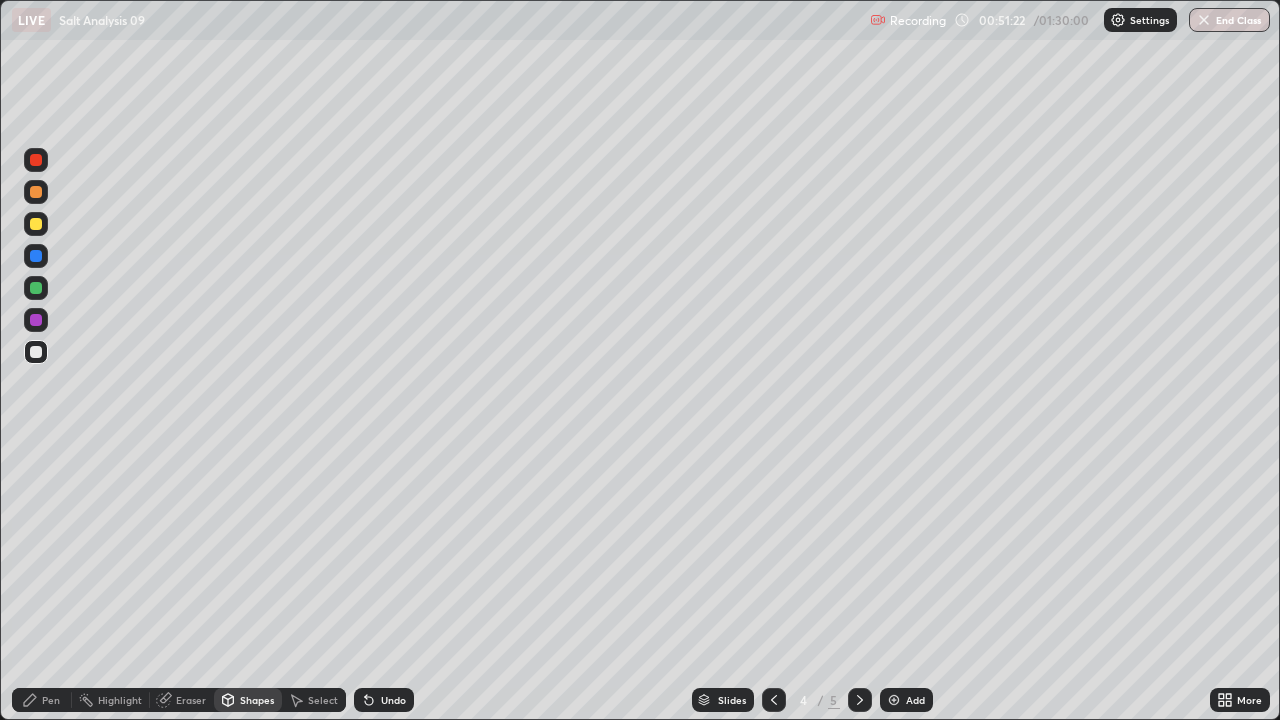 click on "Shapes" at bounding box center (248, 700) 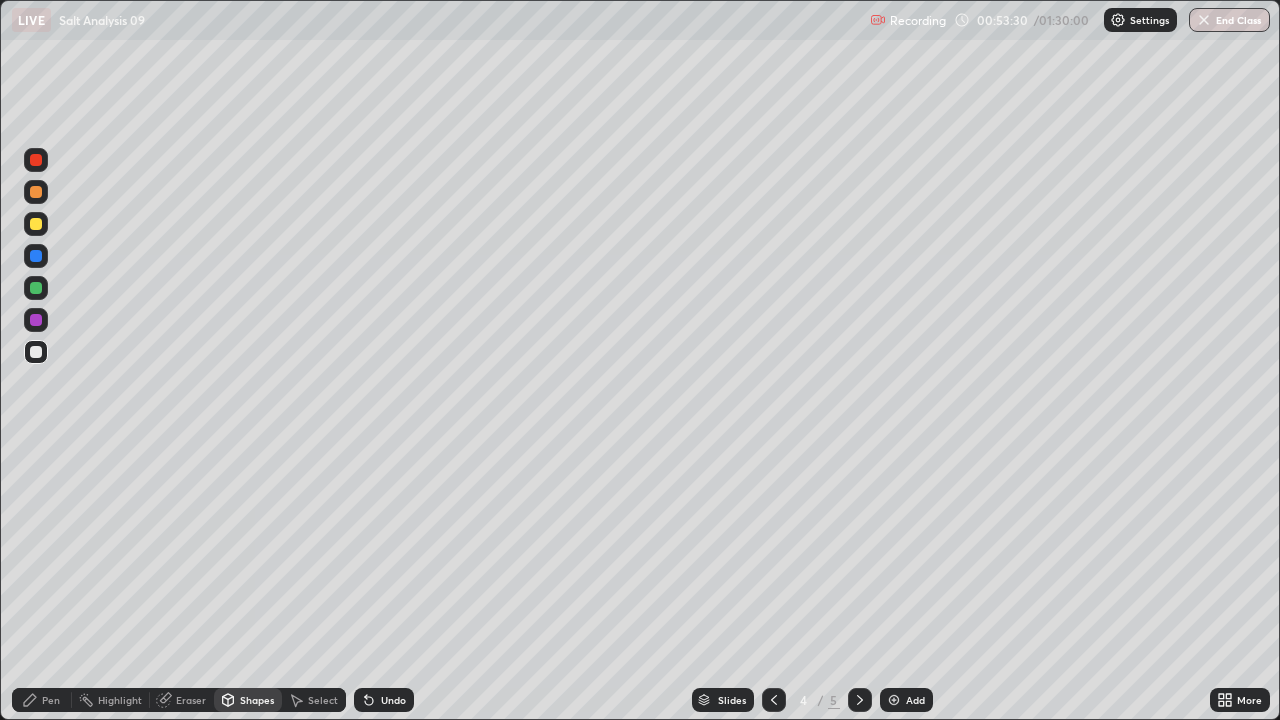 click 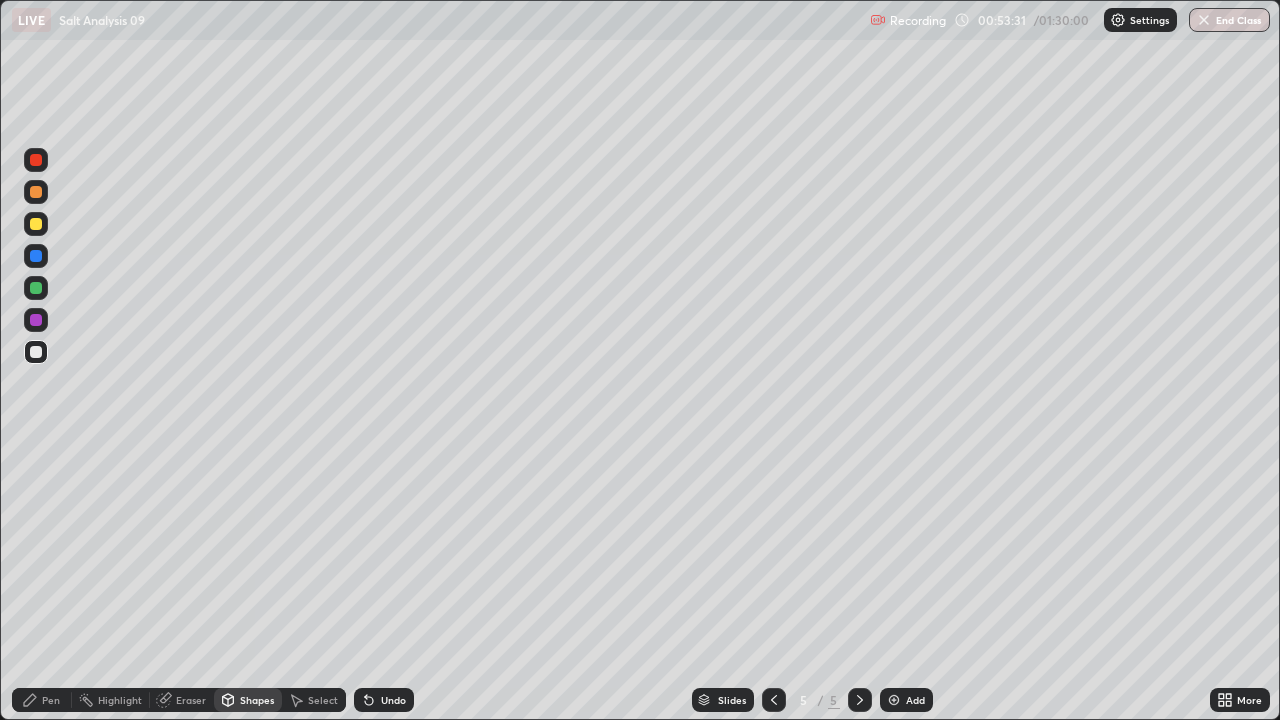 click on "Add" at bounding box center (915, 700) 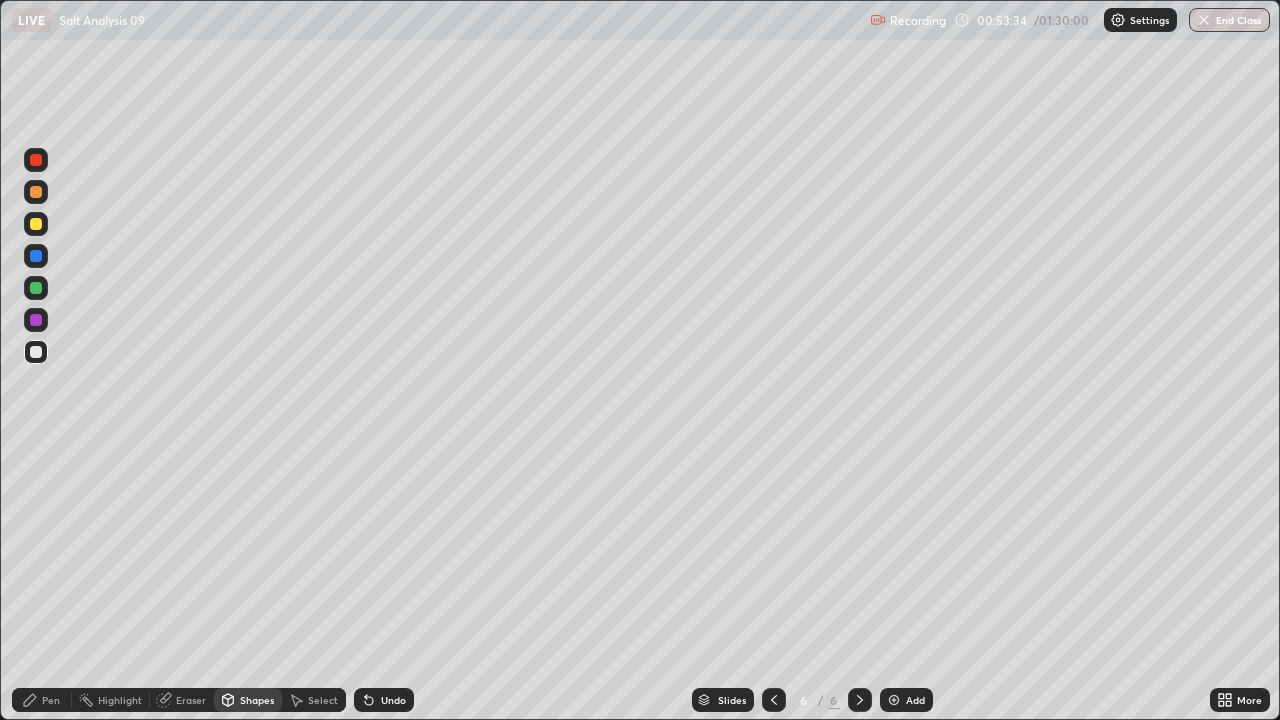 click on "Undo" at bounding box center [393, 700] 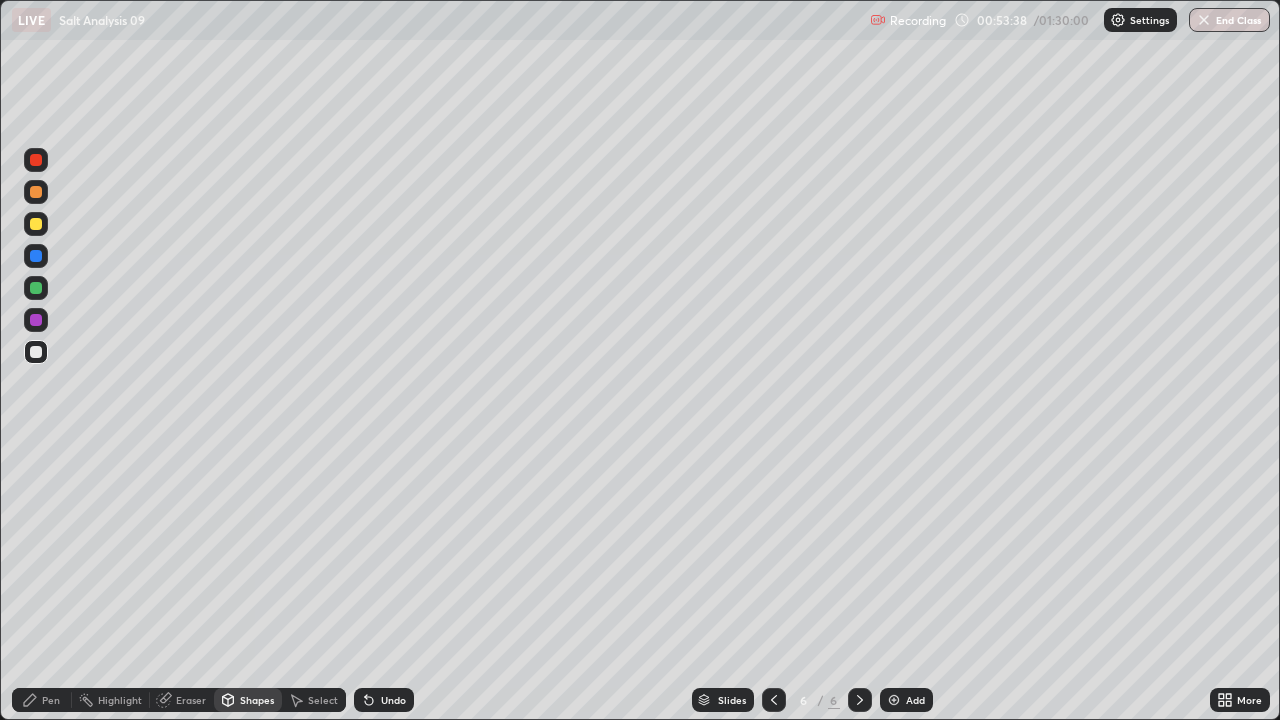 click on "Undo" at bounding box center (393, 700) 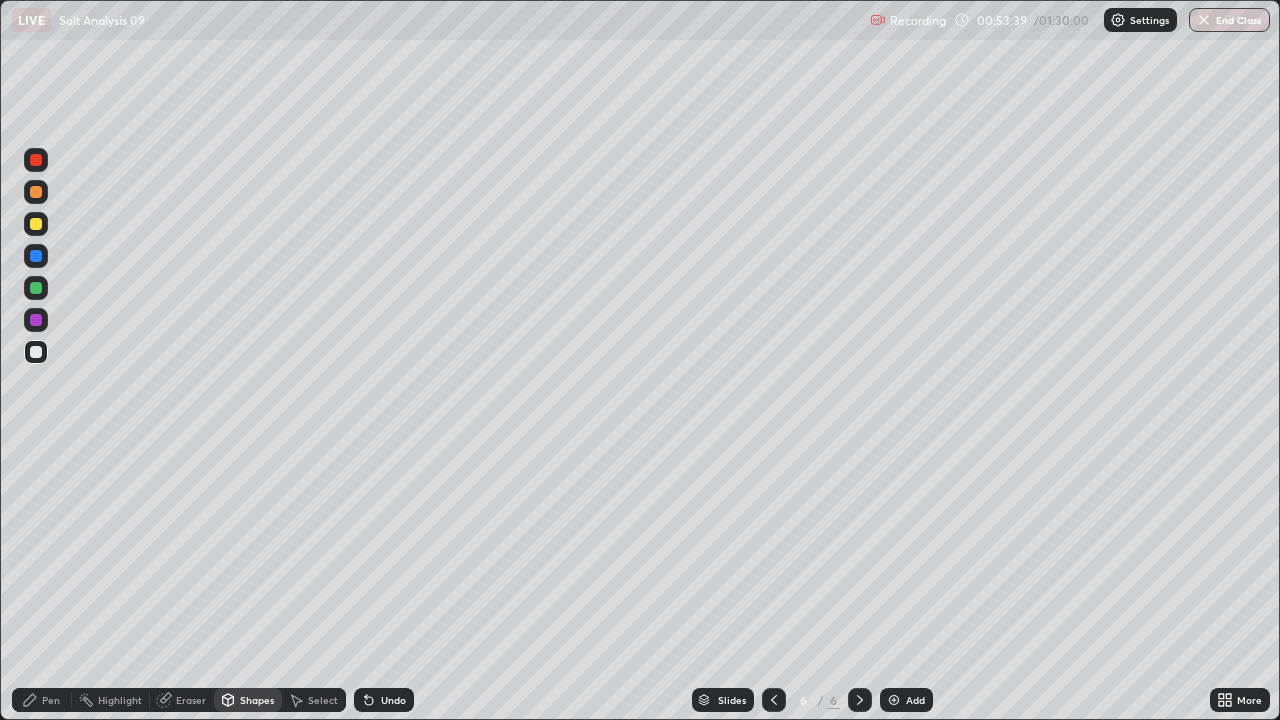 click on "Undo" at bounding box center (393, 700) 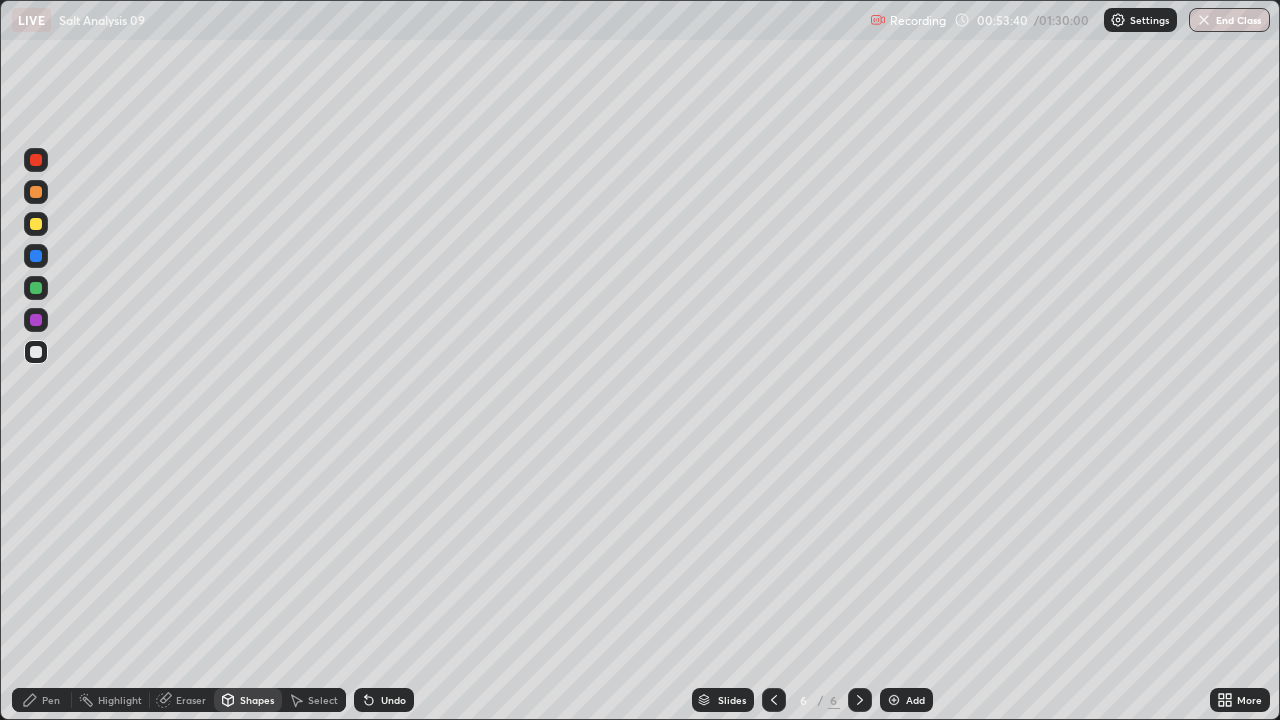 click on "Pen" at bounding box center [51, 700] 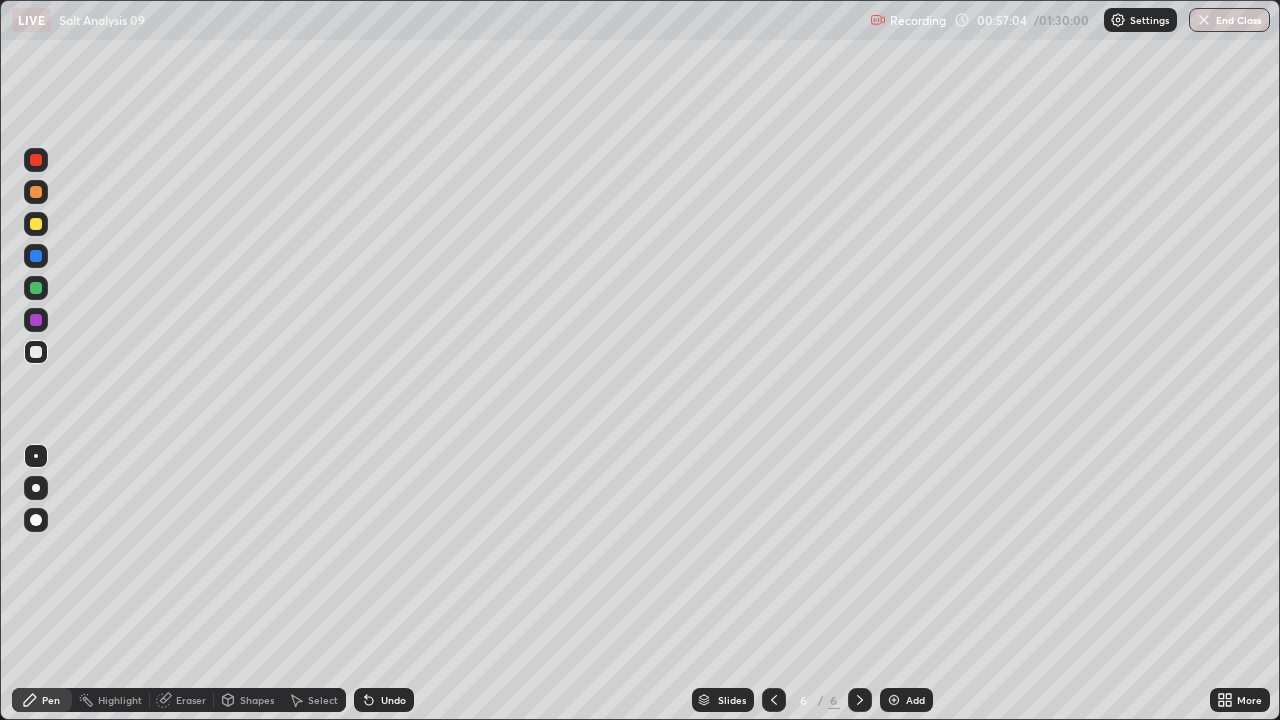 click on "Undo" at bounding box center (393, 700) 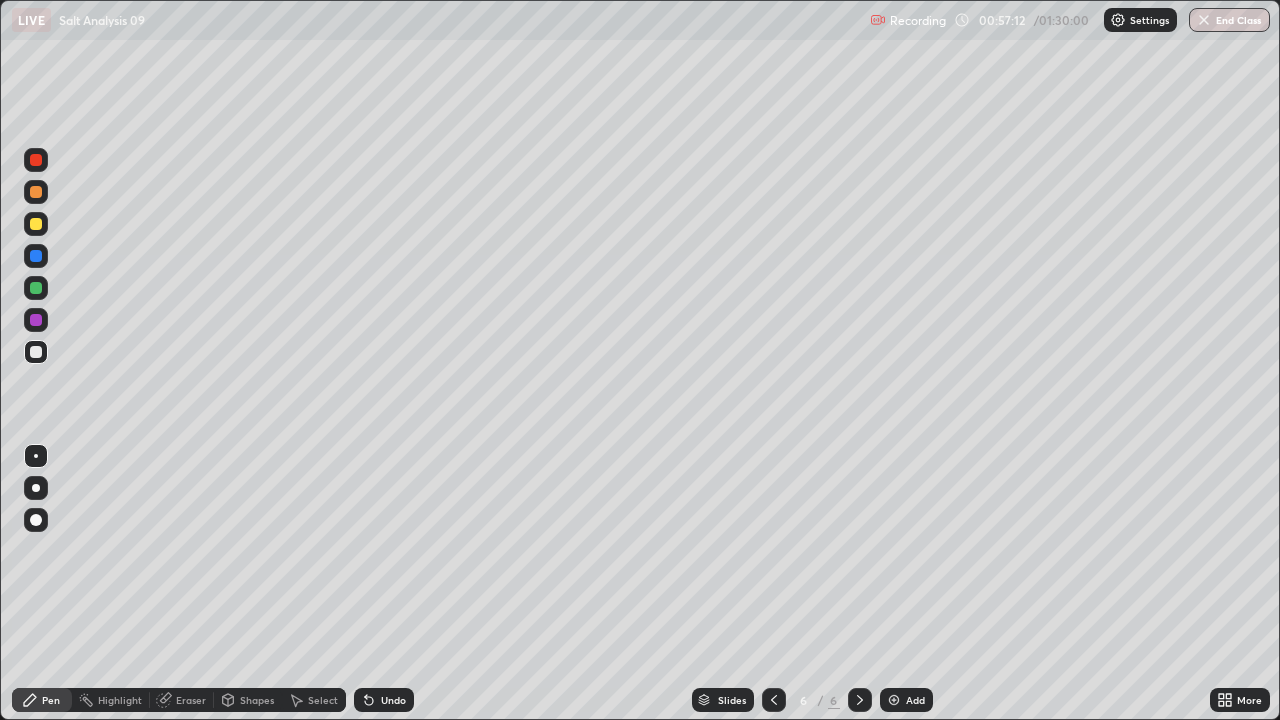 click at bounding box center (36, 224) 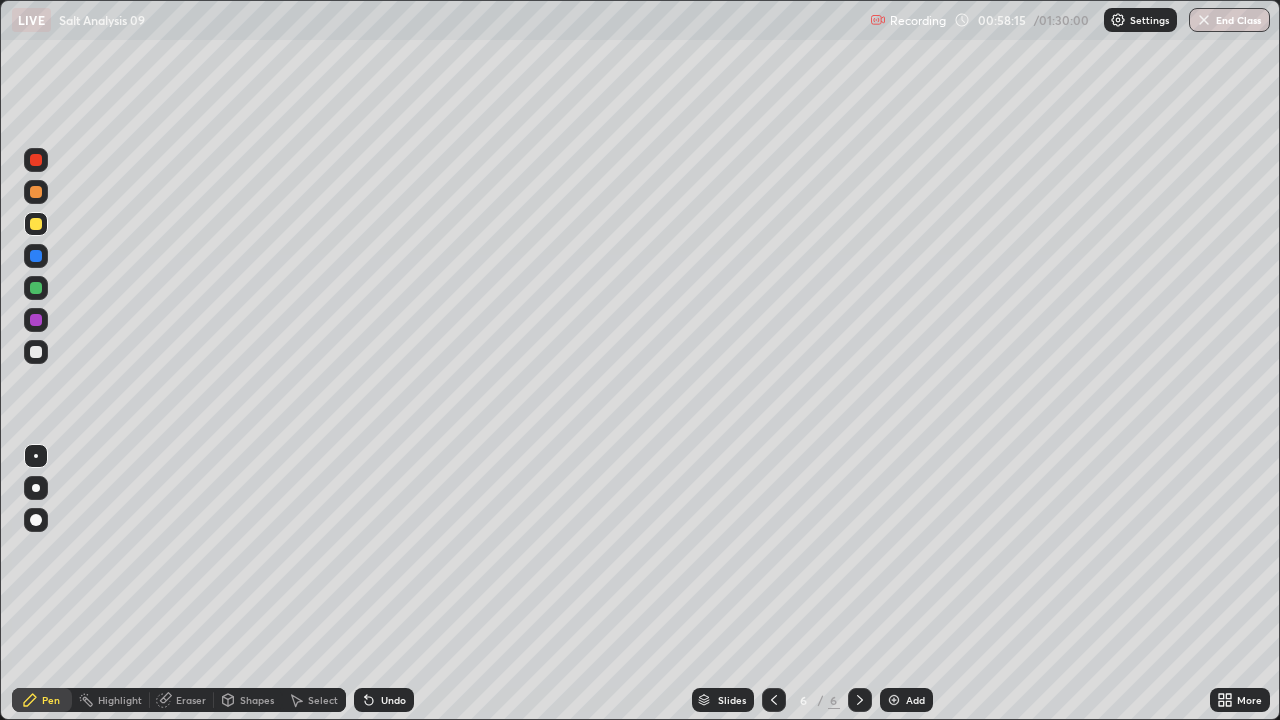 click on "Undo" at bounding box center [393, 700] 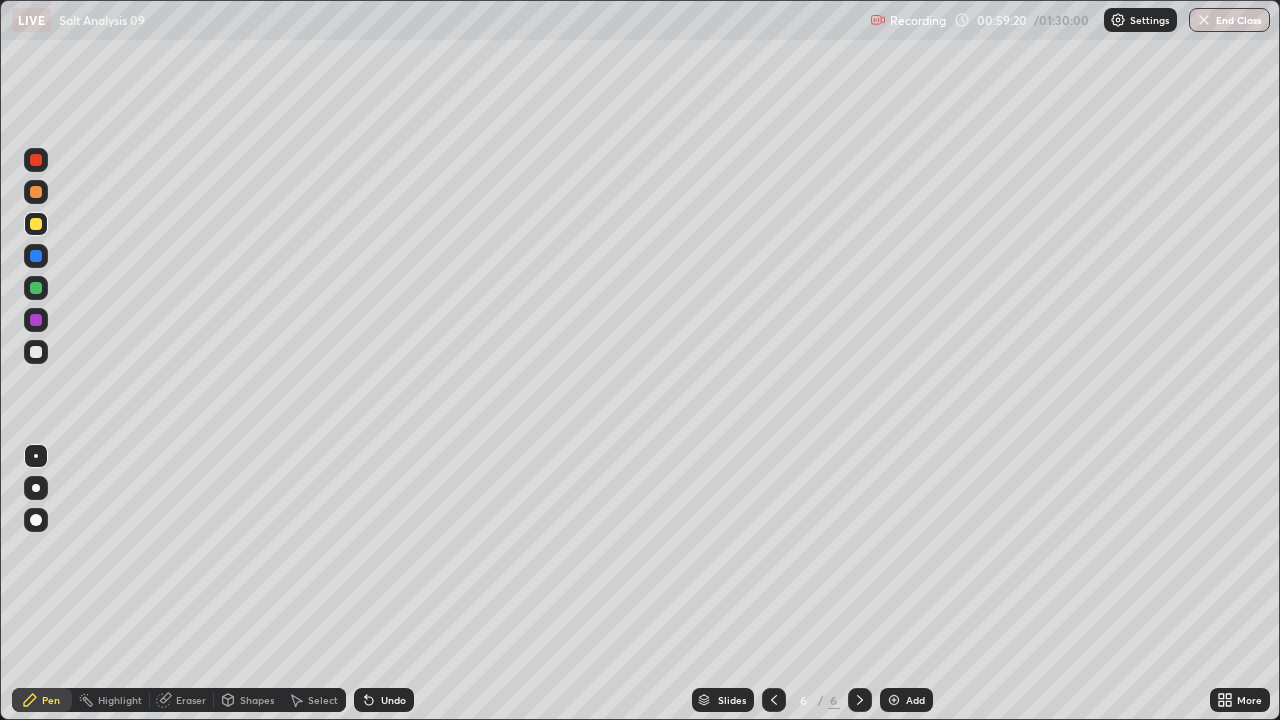 click at bounding box center (36, 352) 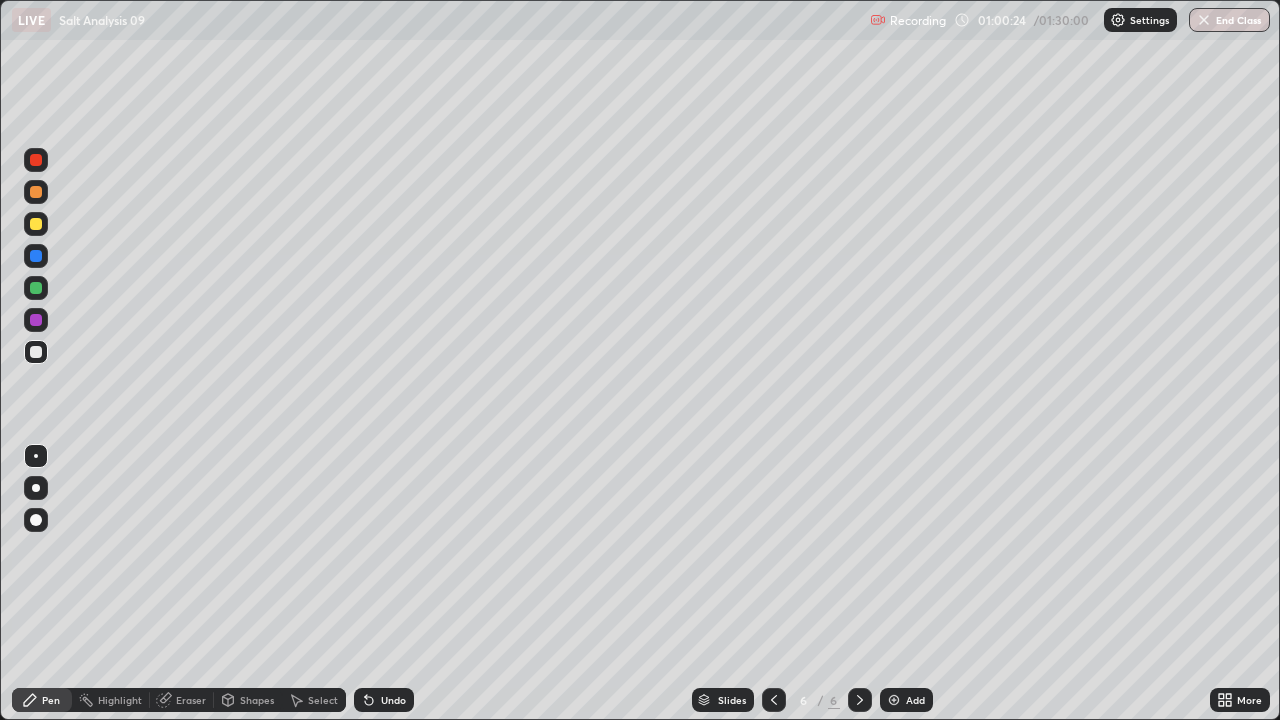 click 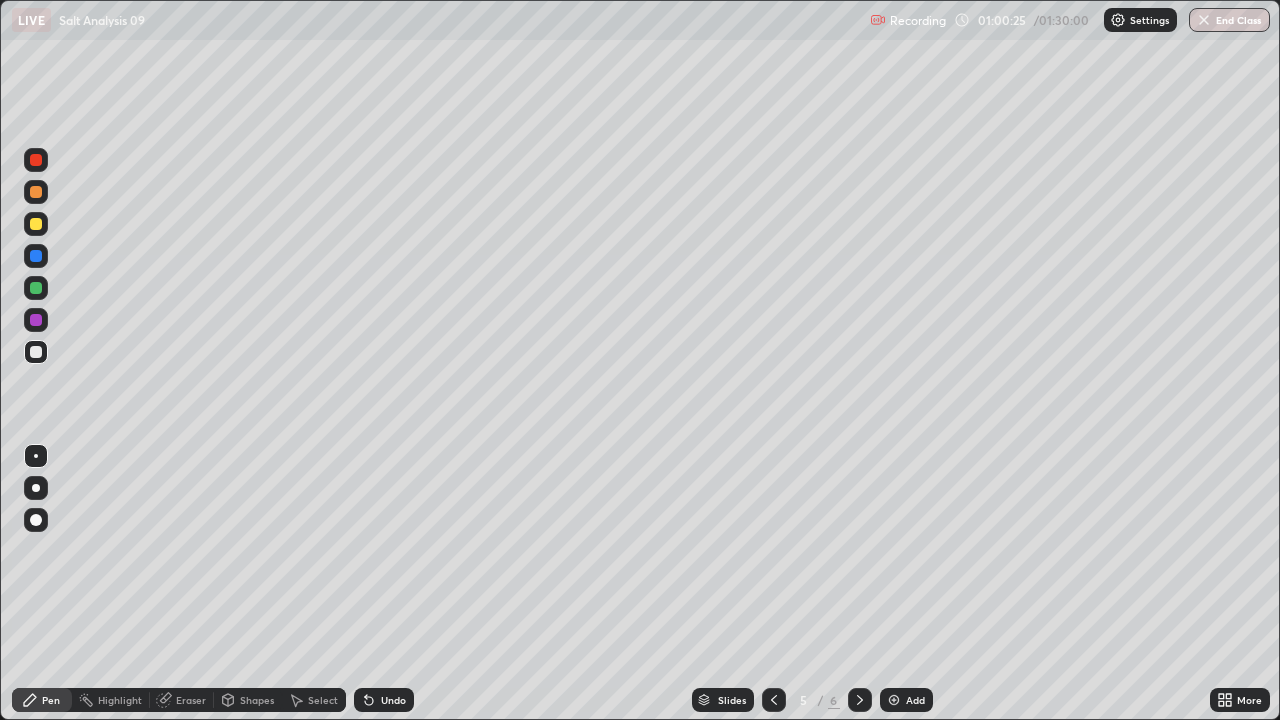 click 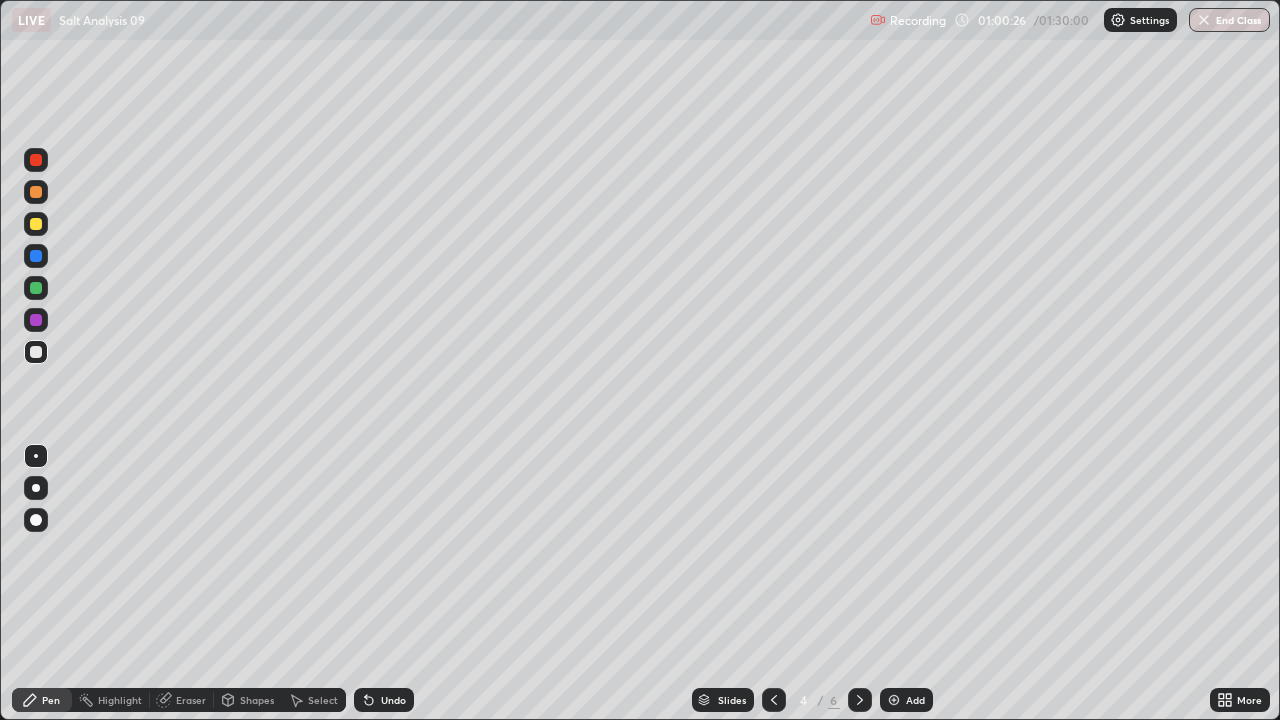 click at bounding box center [774, 700] 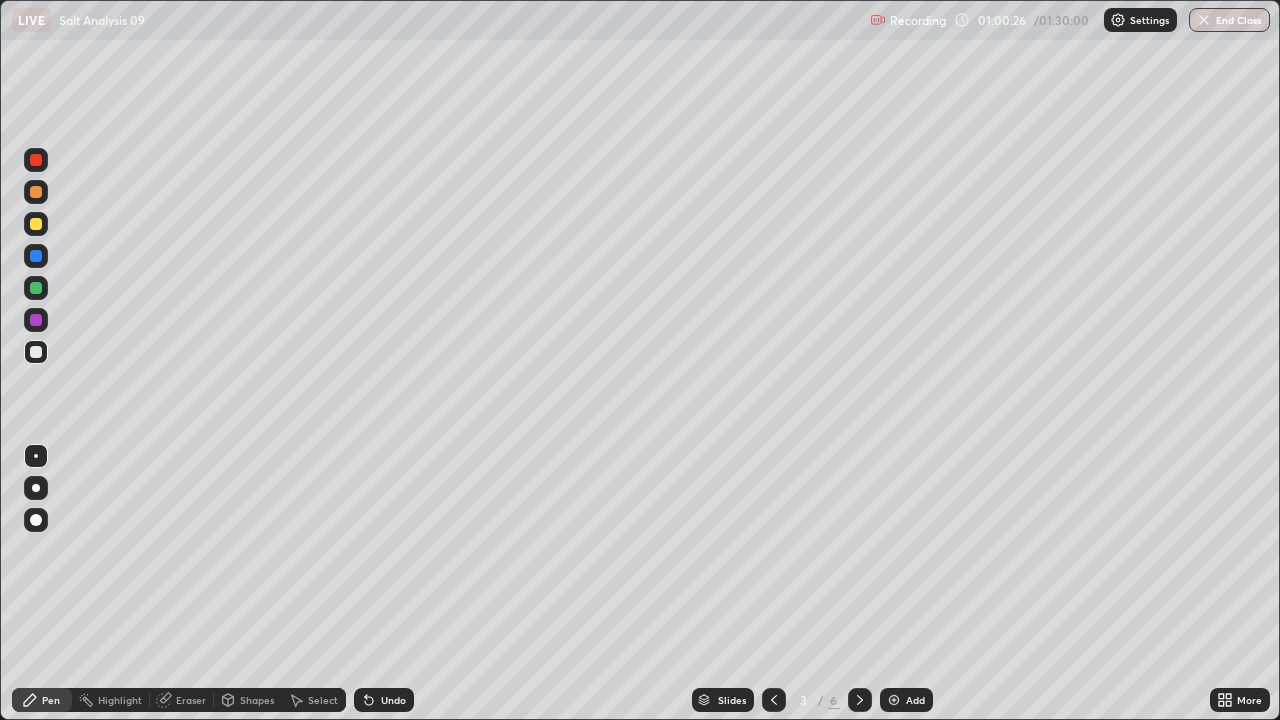 click at bounding box center (860, 700) 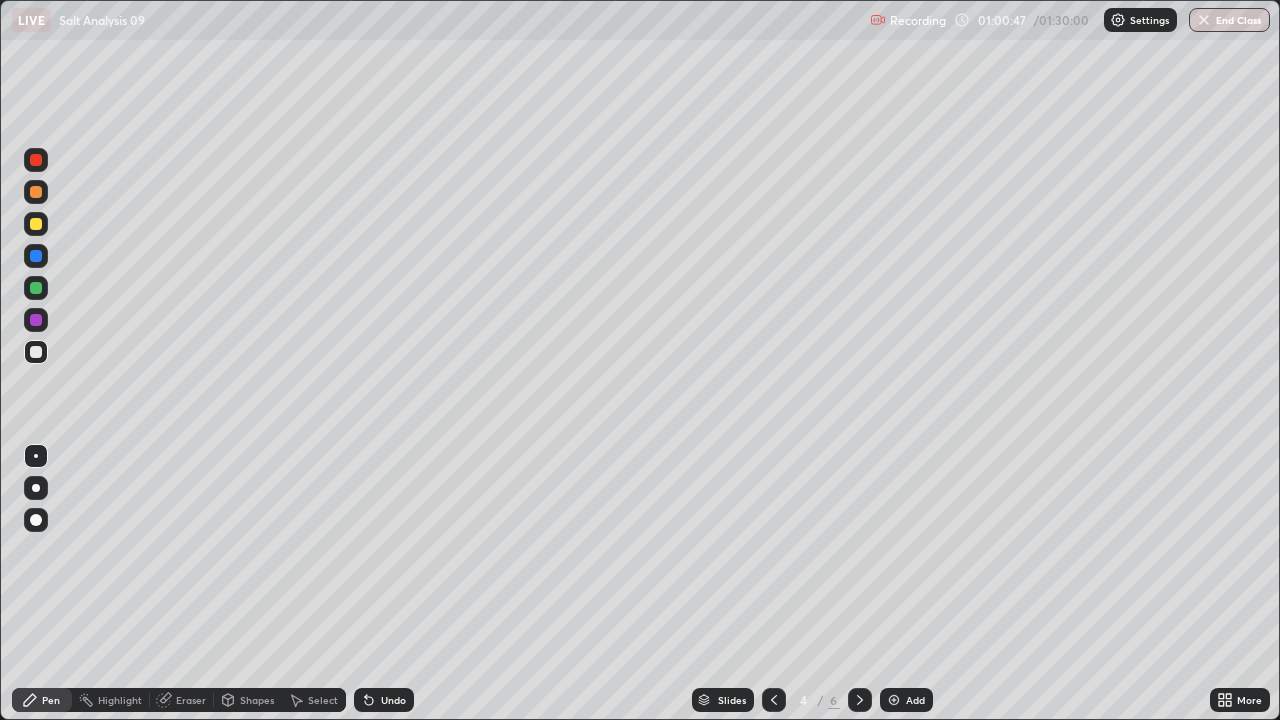 click at bounding box center (860, 700) 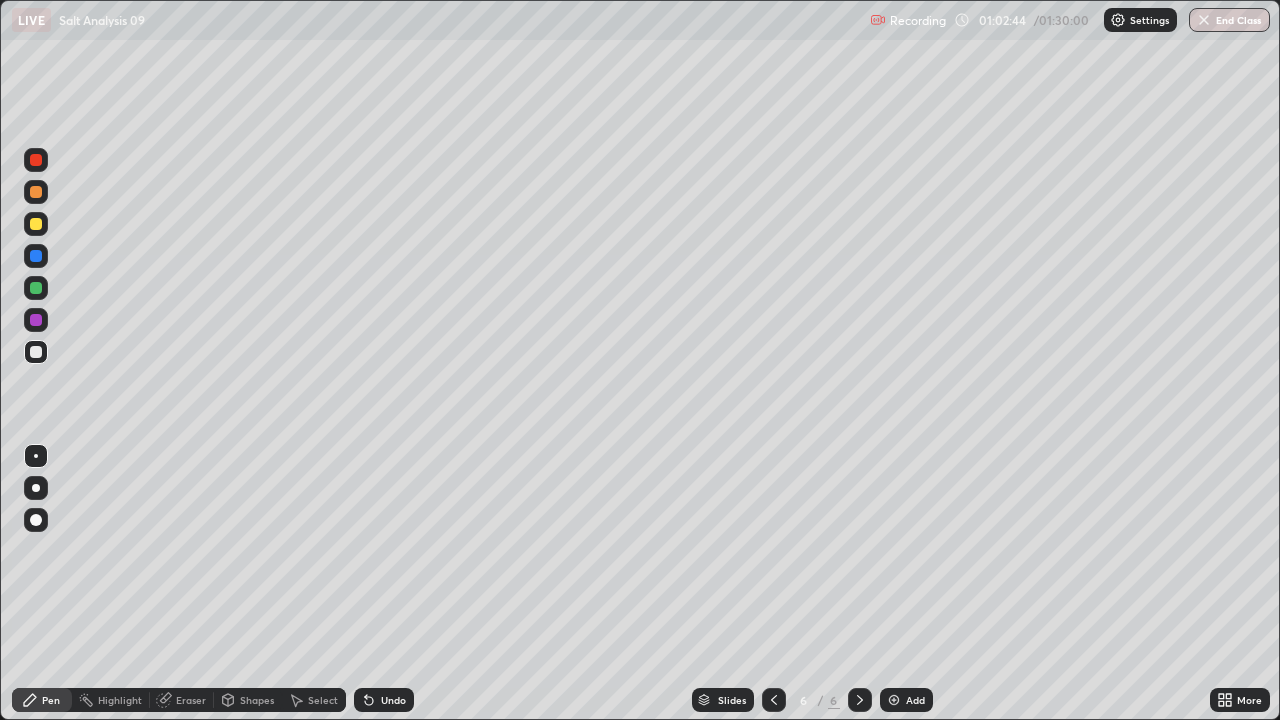click on "Add" at bounding box center (906, 700) 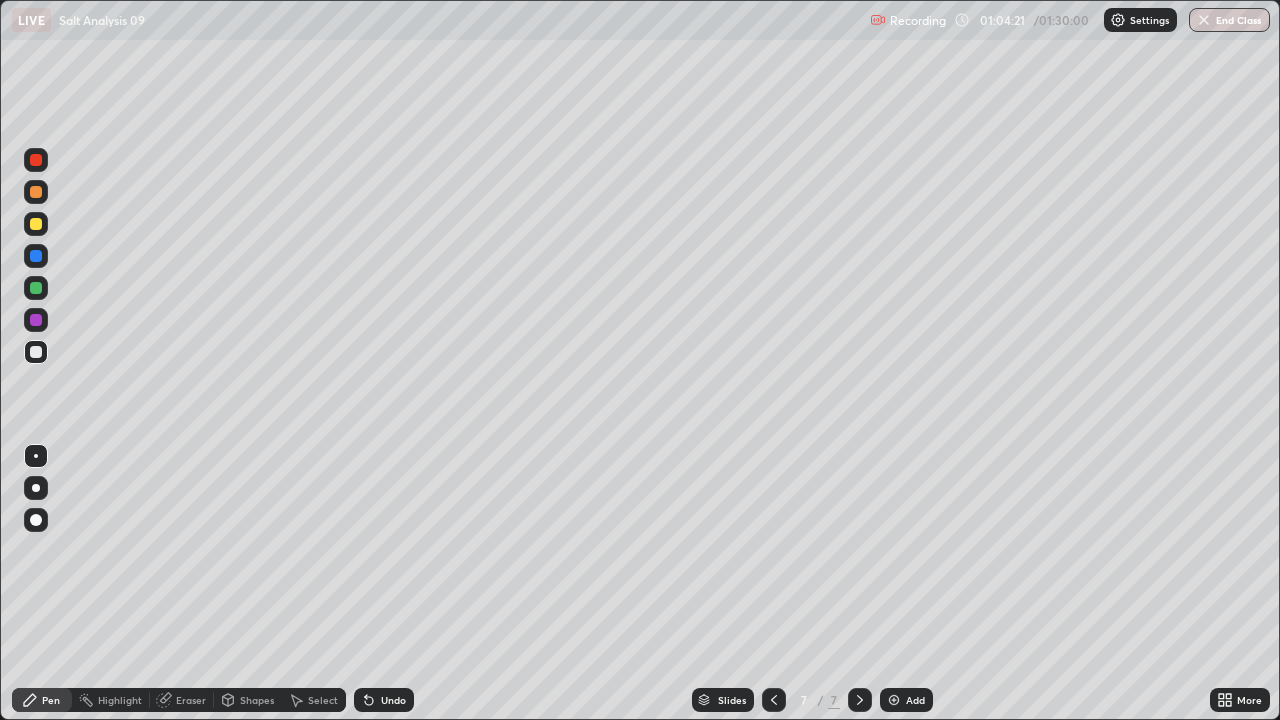 click 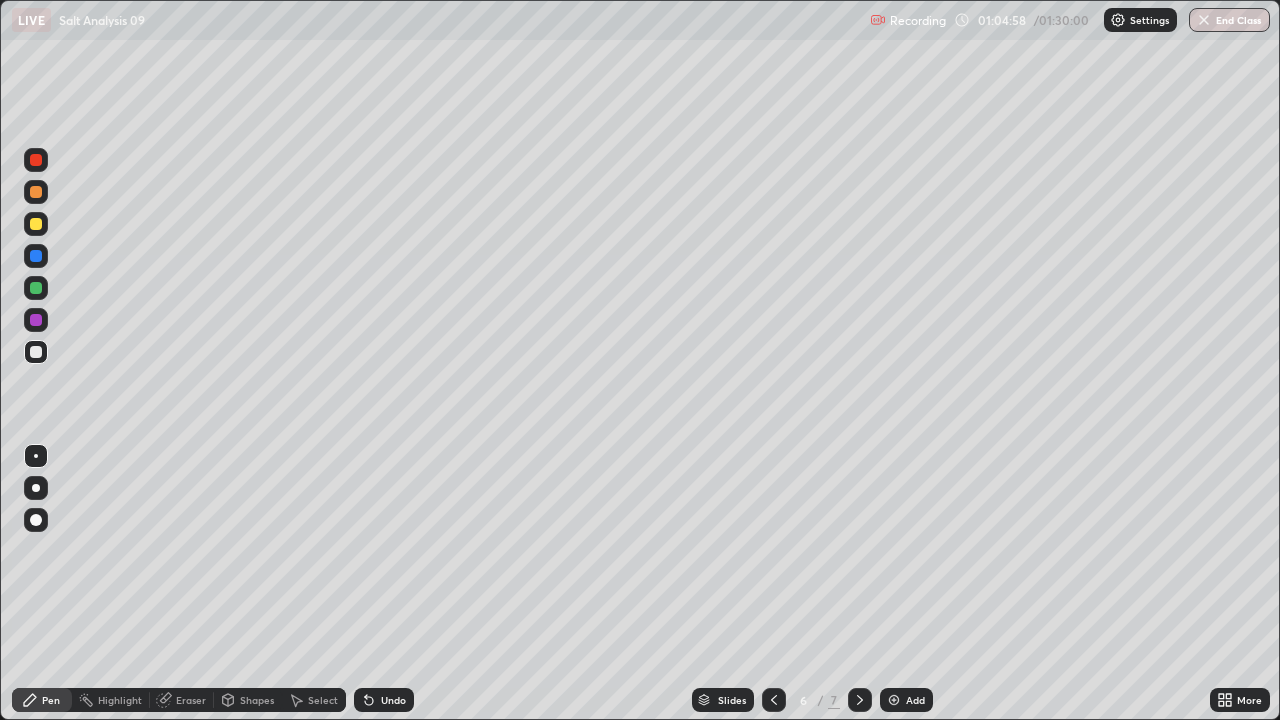 click 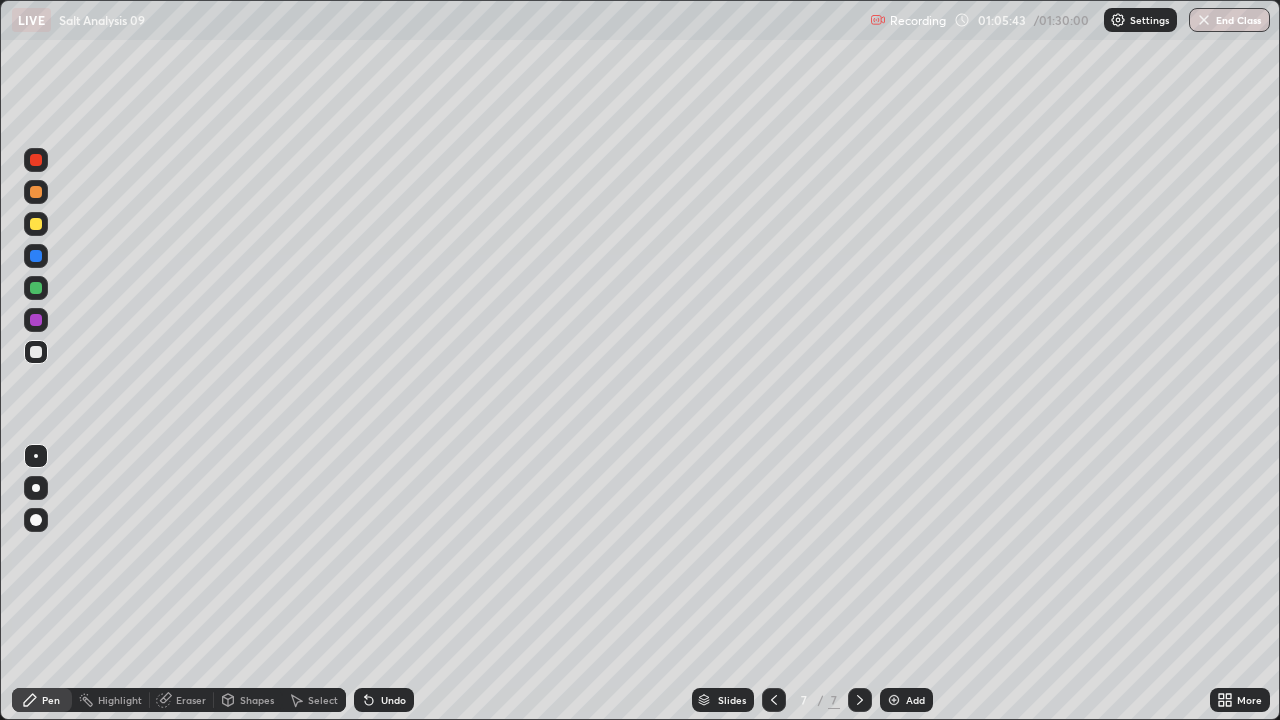 click at bounding box center [774, 700] 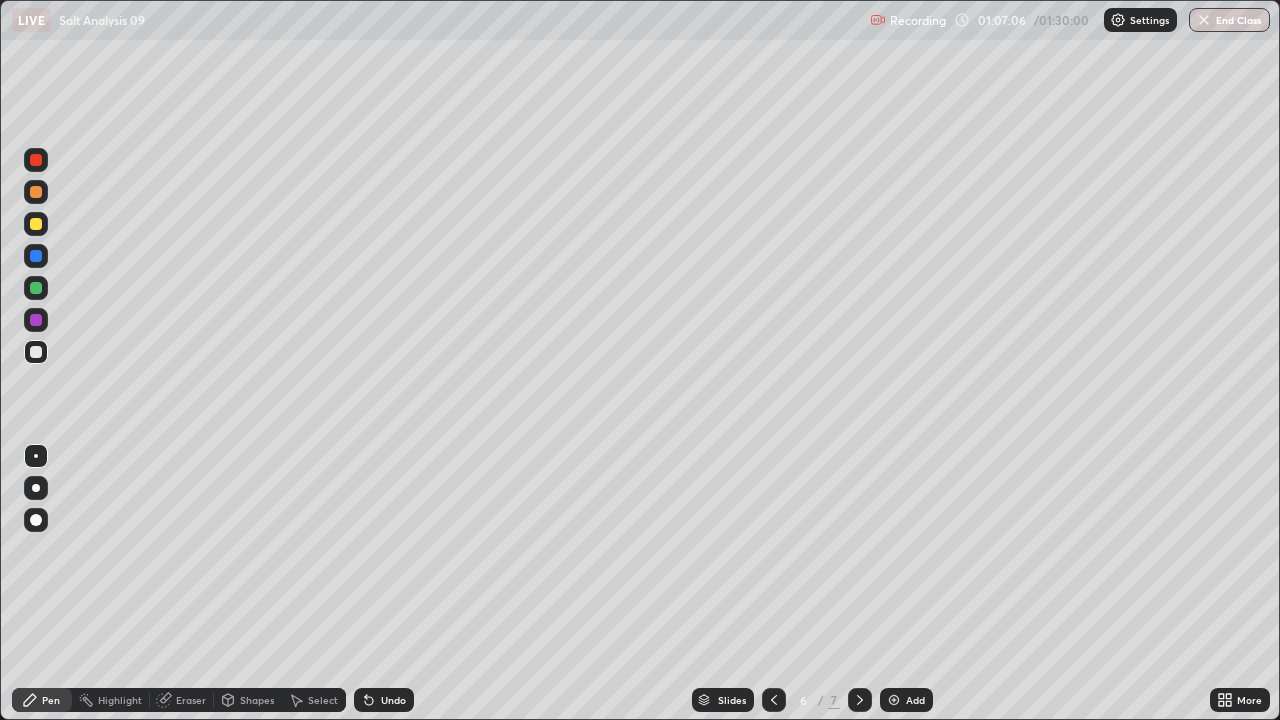 click at bounding box center [36, 320] 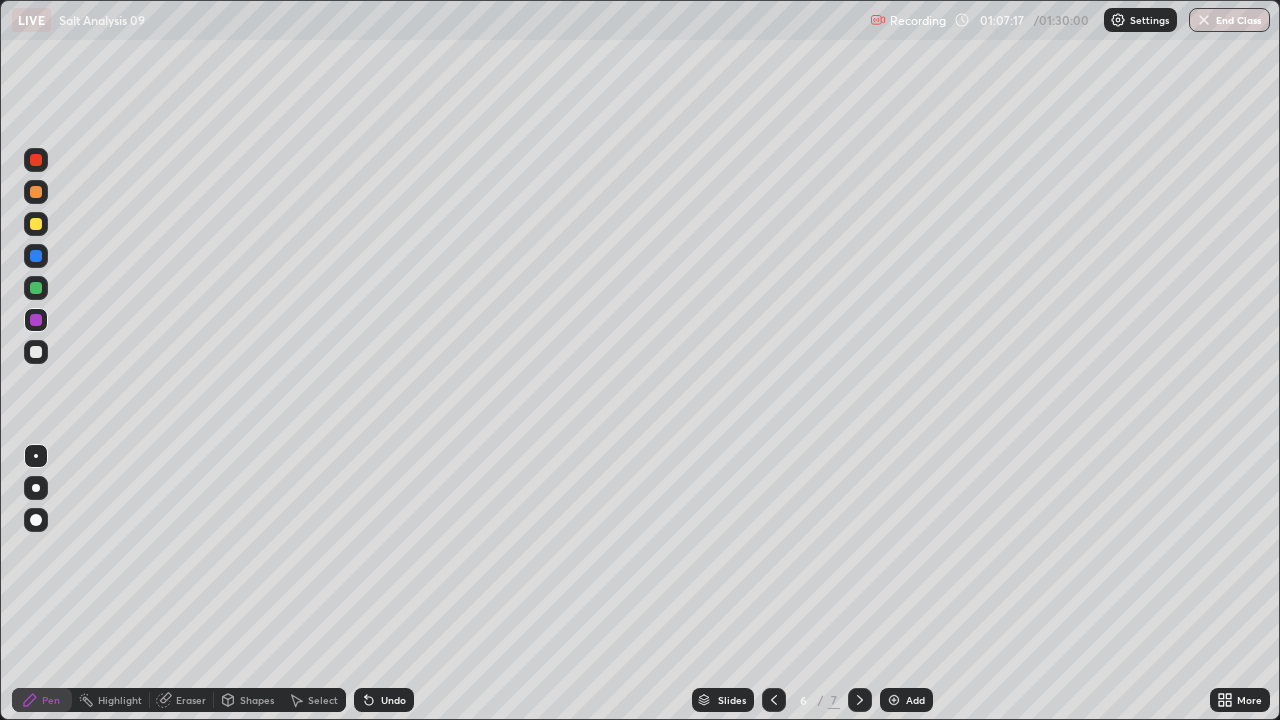 click on "Undo" at bounding box center (393, 700) 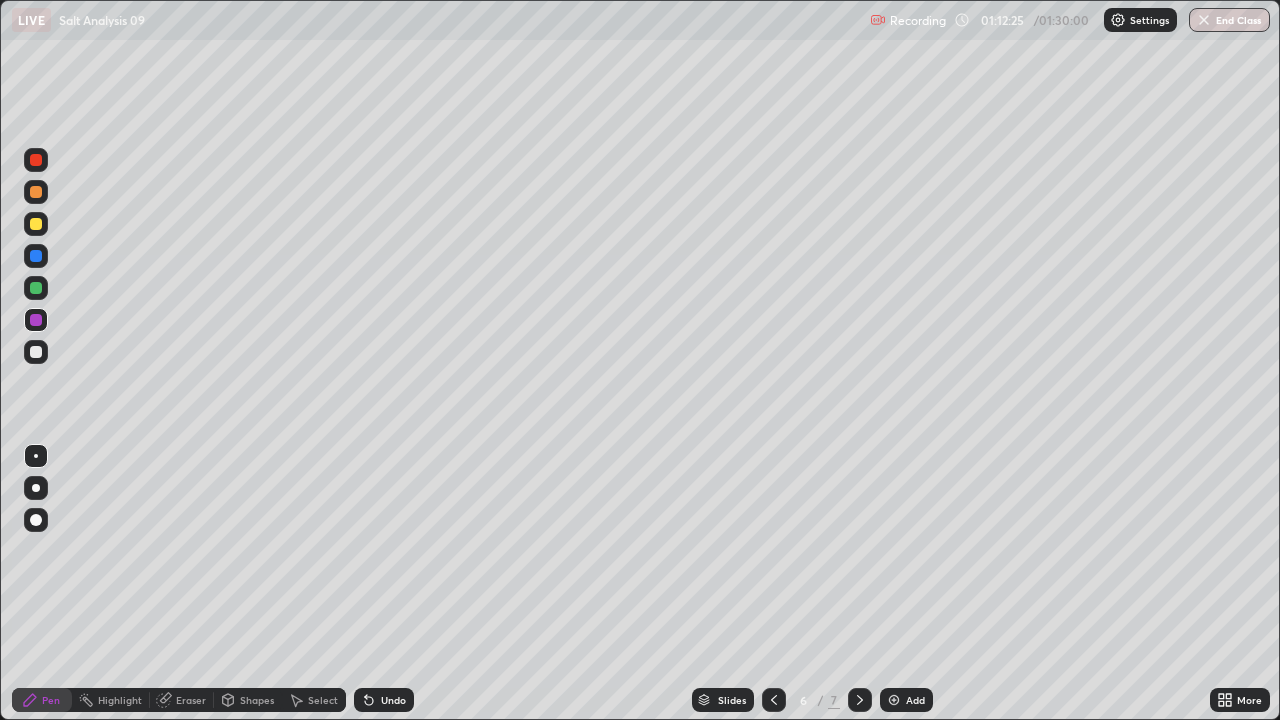 click at bounding box center [860, 700] 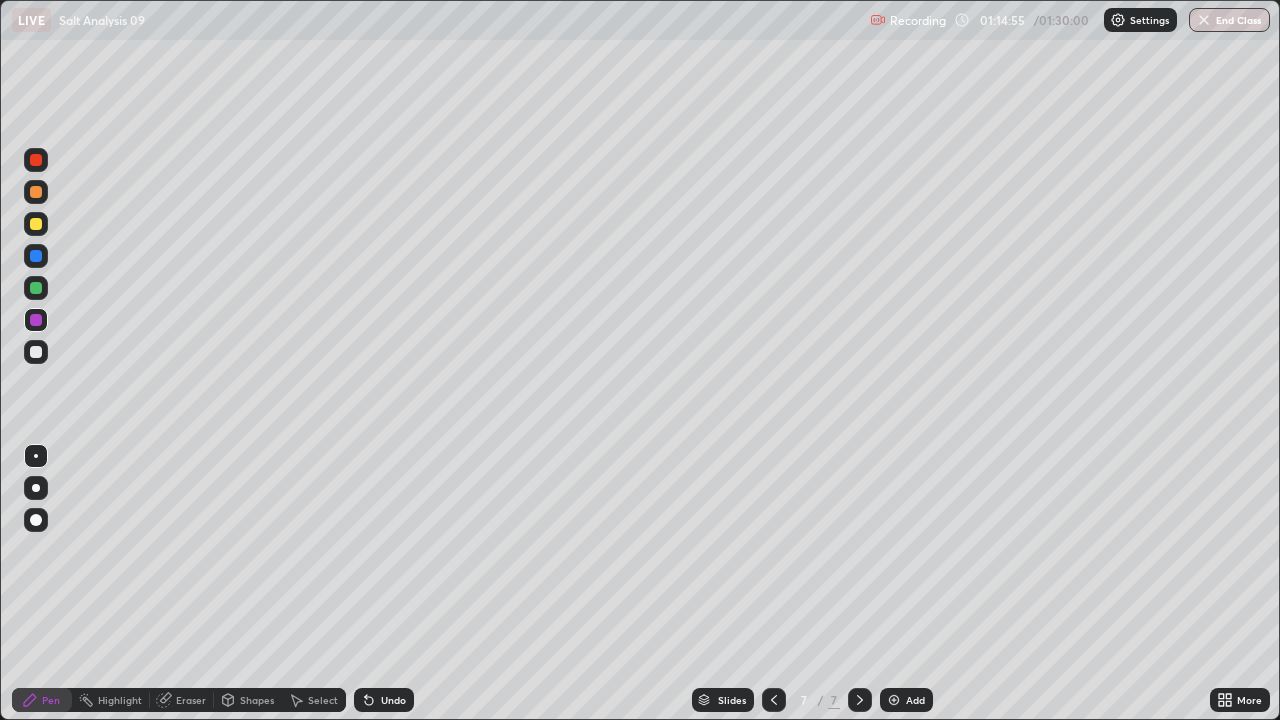 click 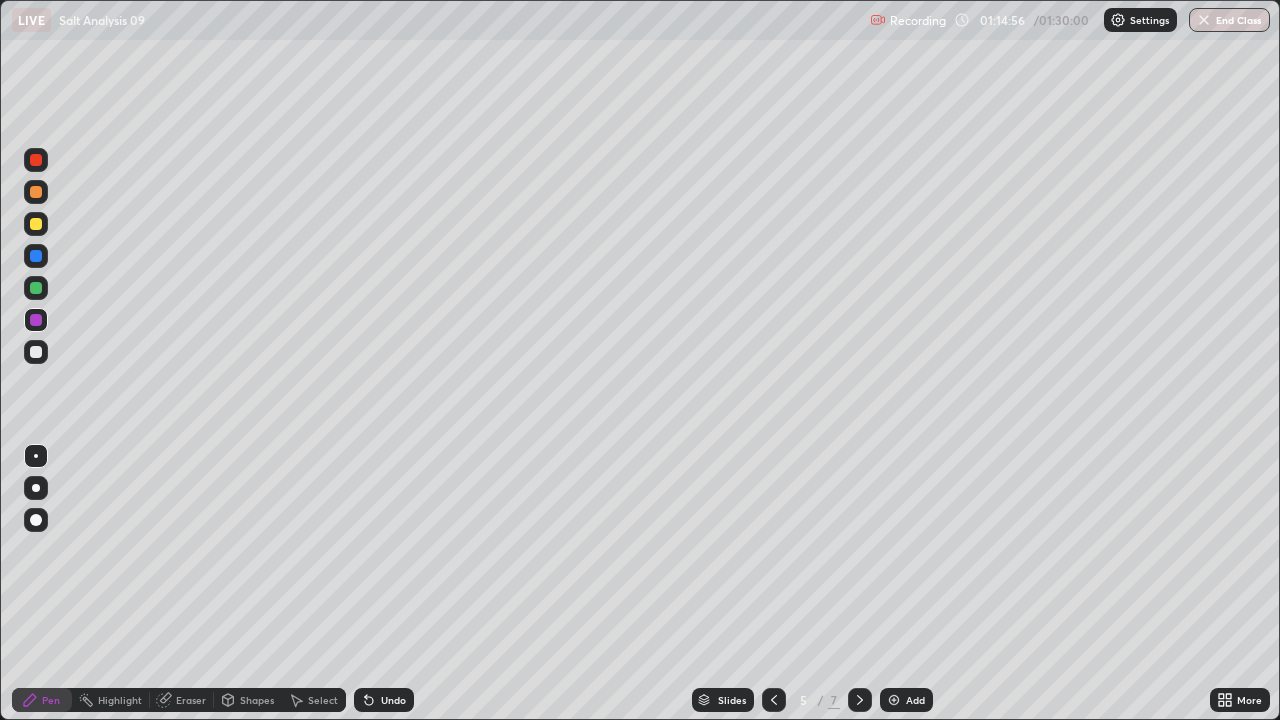 click 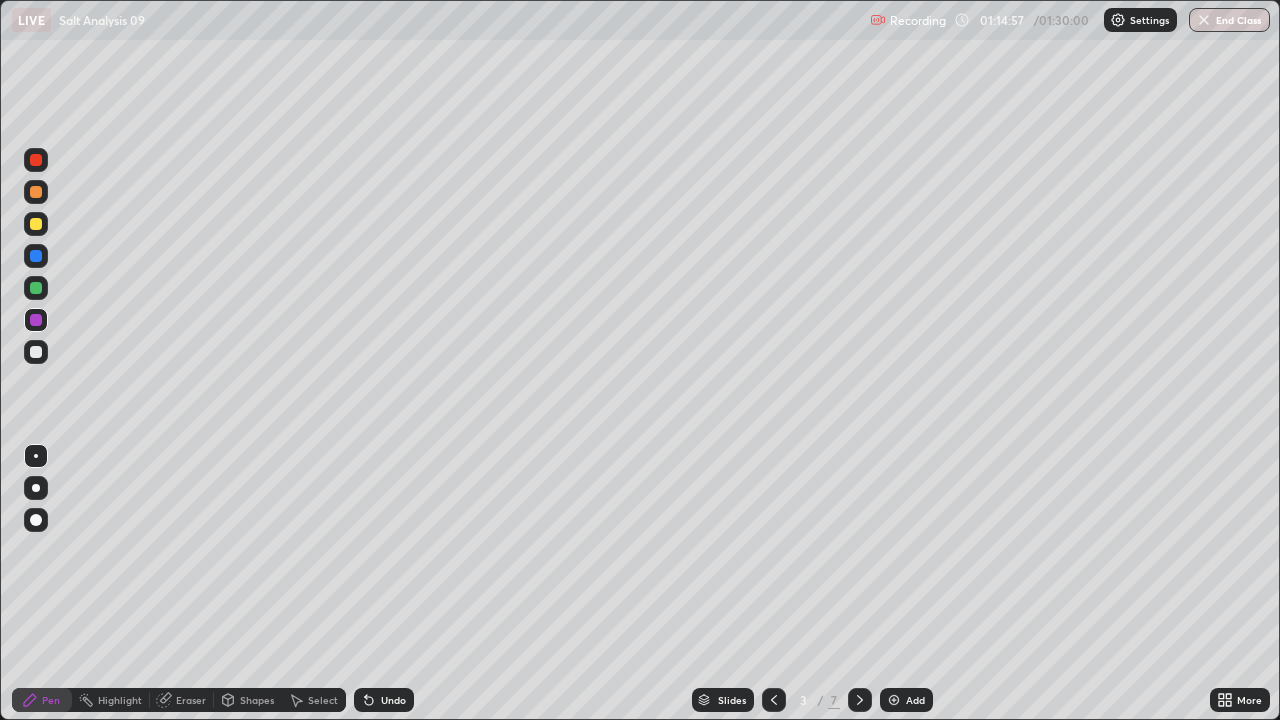 click 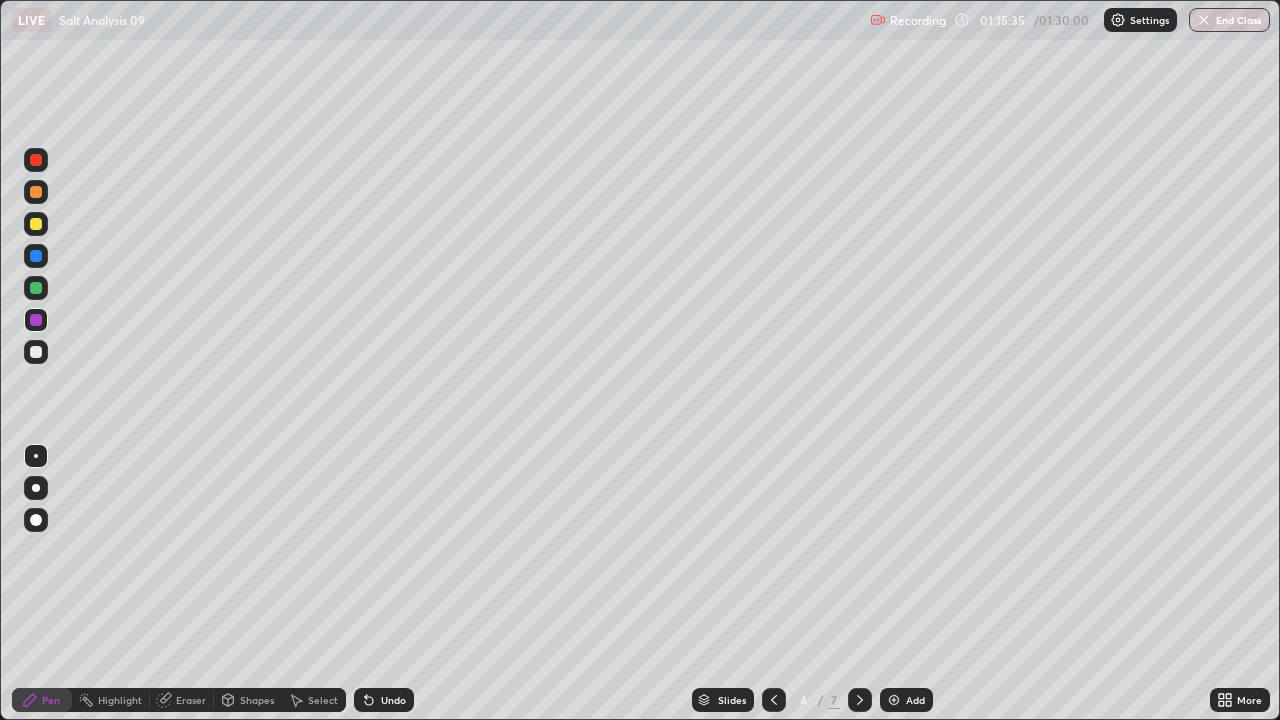 click on "Add" at bounding box center [915, 700] 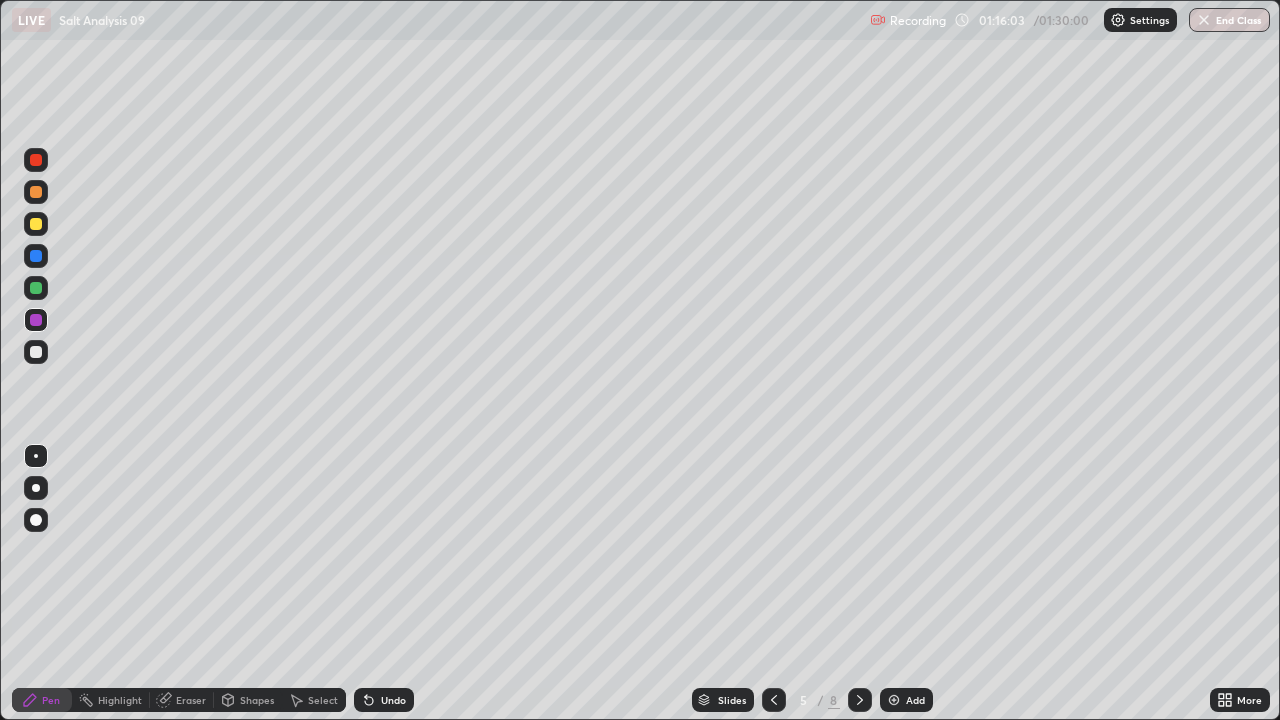 click at bounding box center [36, 224] 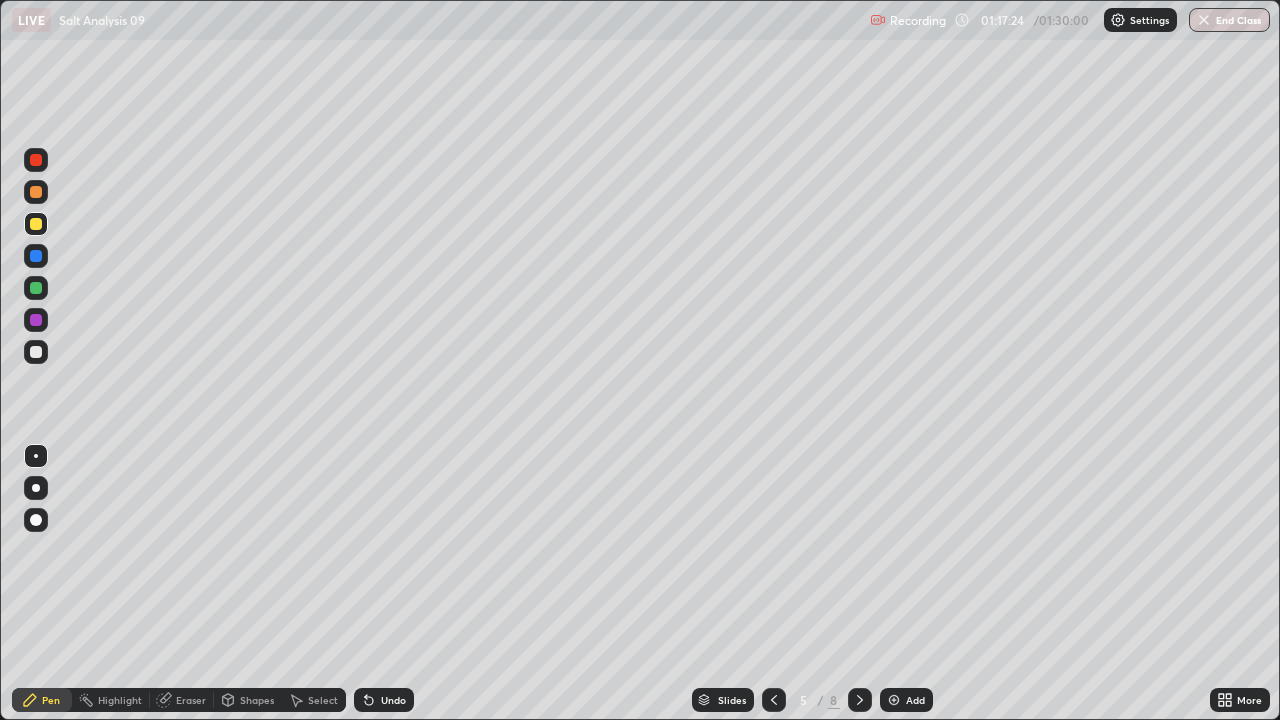 click on "Undo" at bounding box center (393, 700) 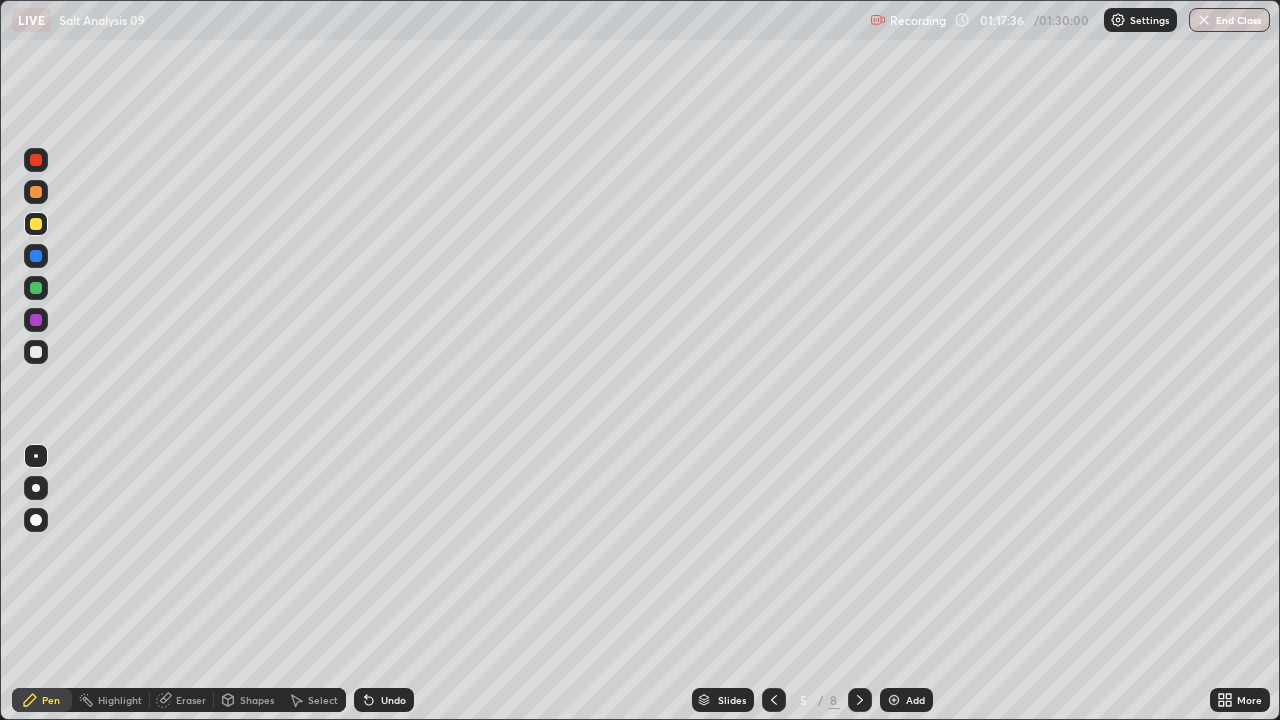 click at bounding box center [36, 352] 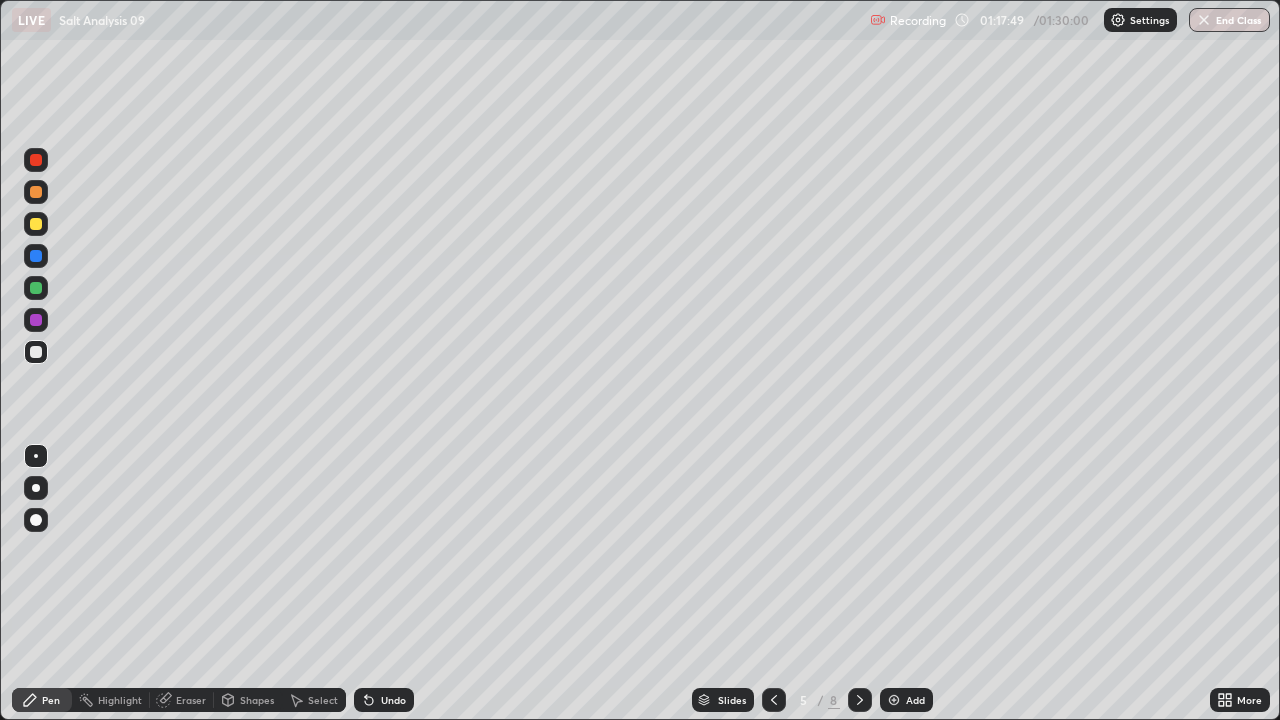 click on "Undo" at bounding box center [384, 700] 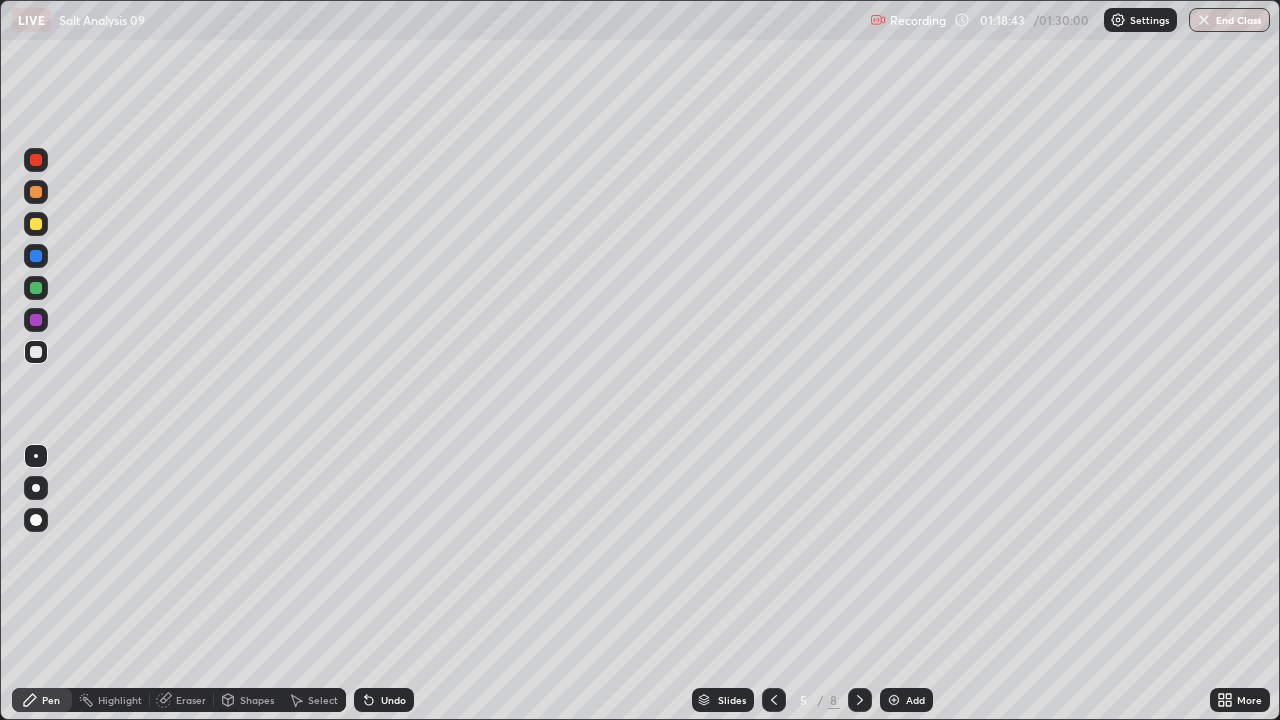 click at bounding box center (36, 256) 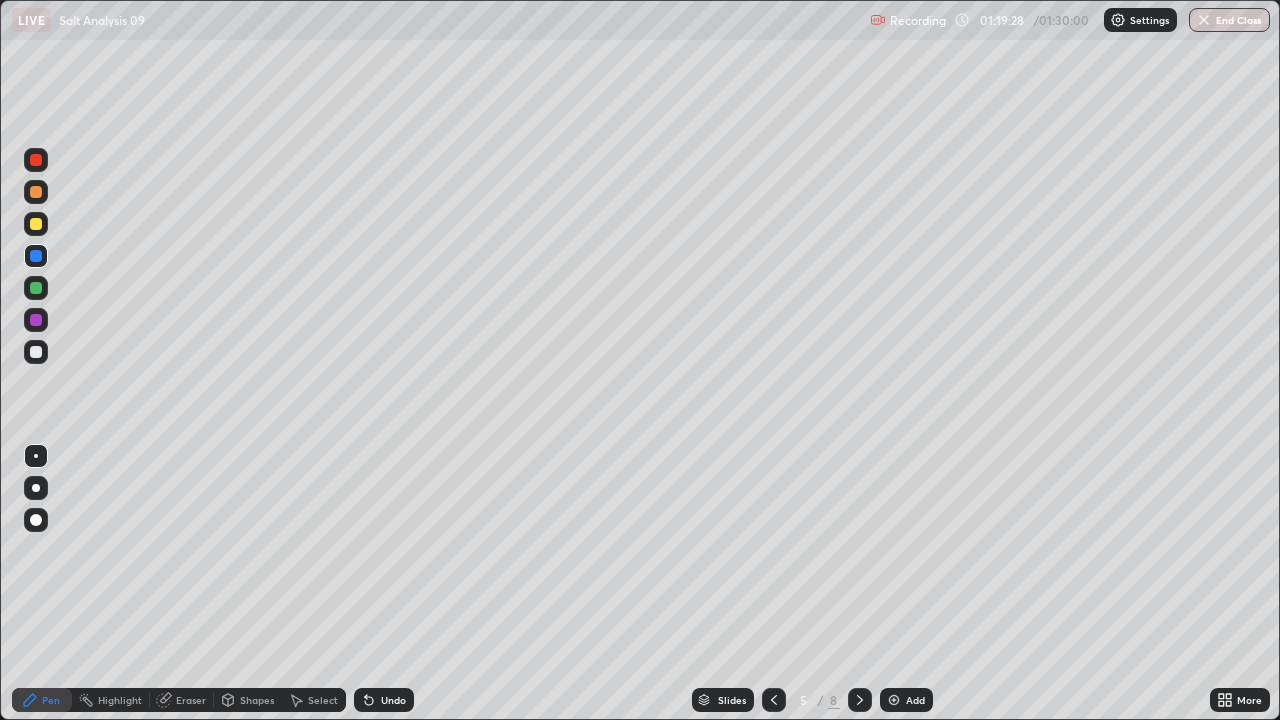 click at bounding box center [36, 224] 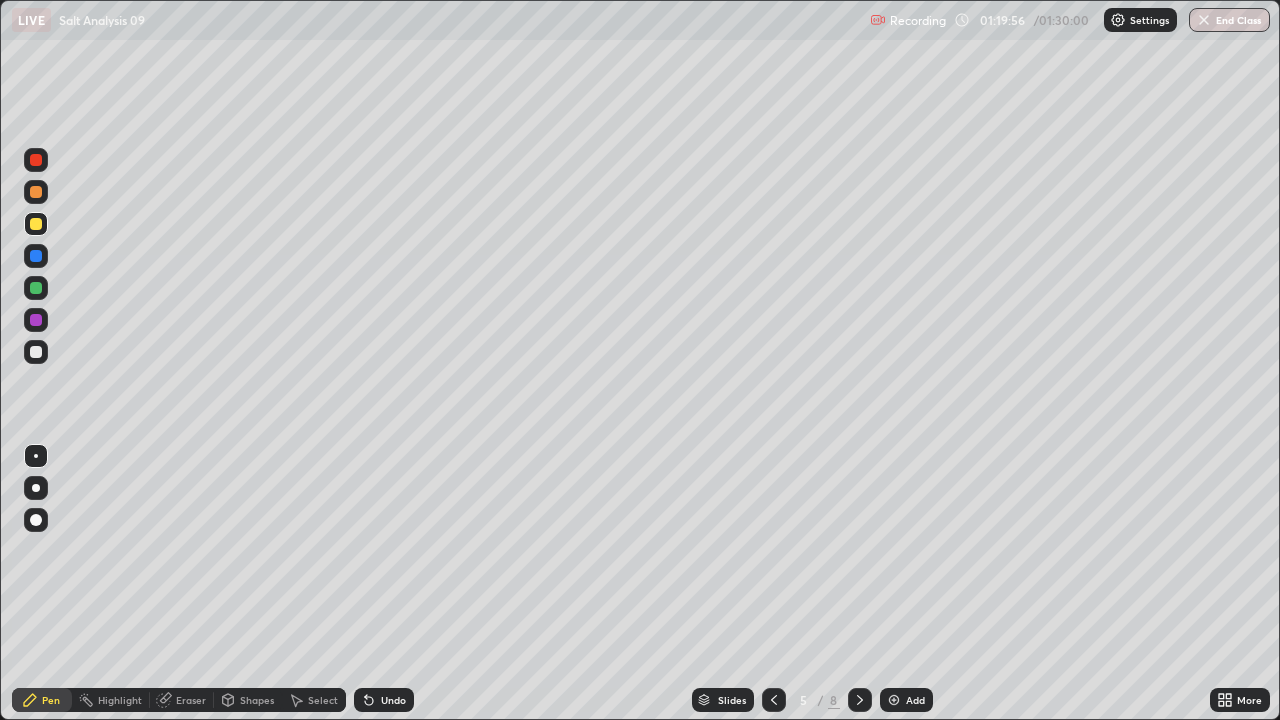click on "Eraser" at bounding box center (182, 700) 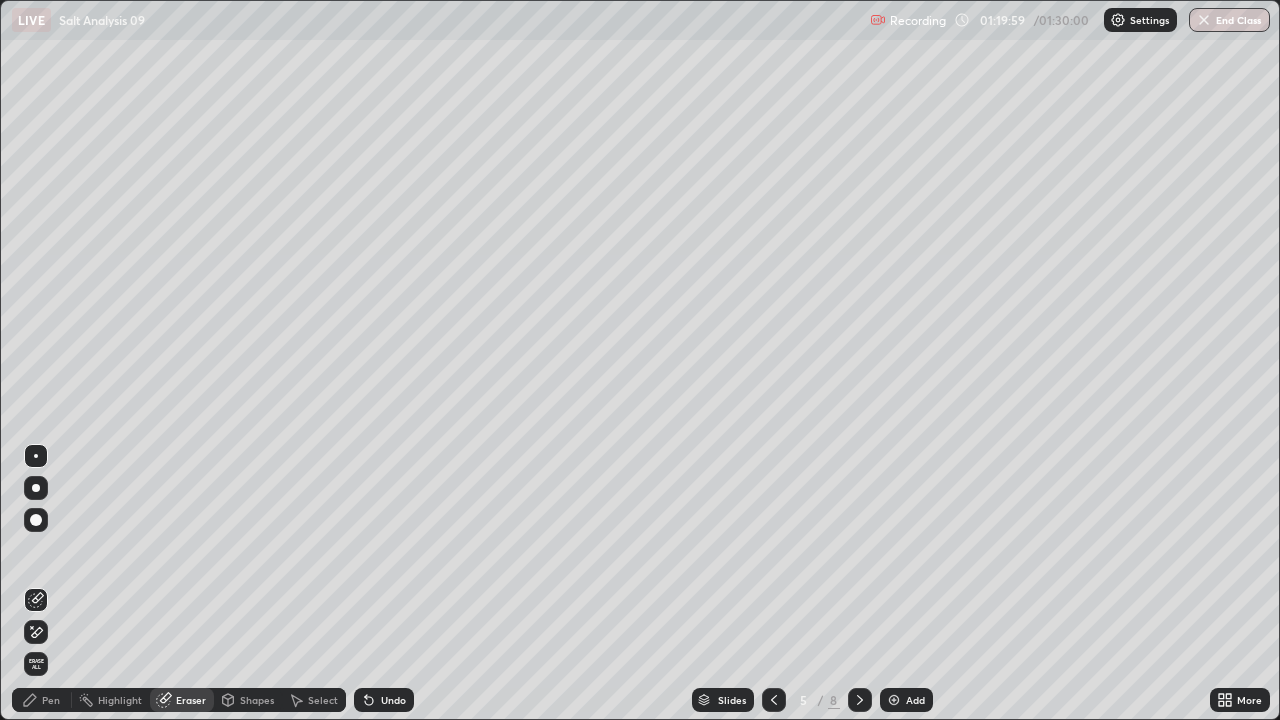 click on "Pen" at bounding box center [51, 700] 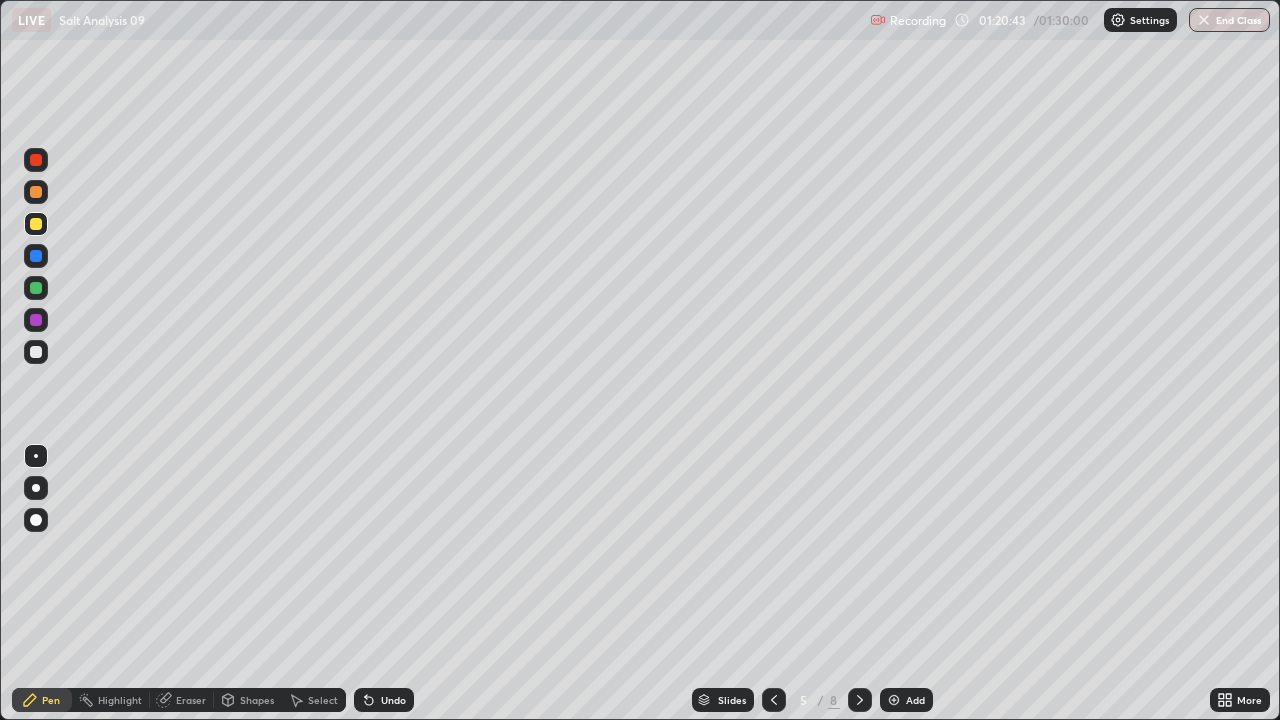 click at bounding box center [36, 352] 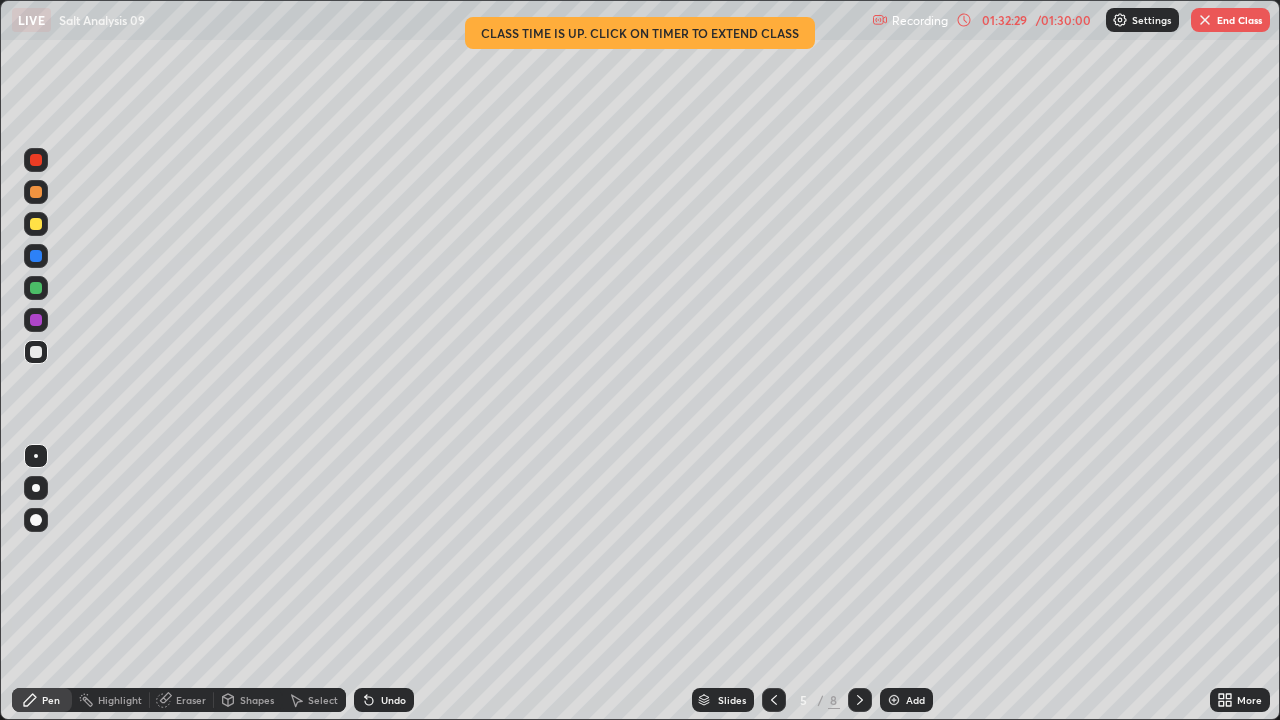 click on "End Class" at bounding box center (1230, 20) 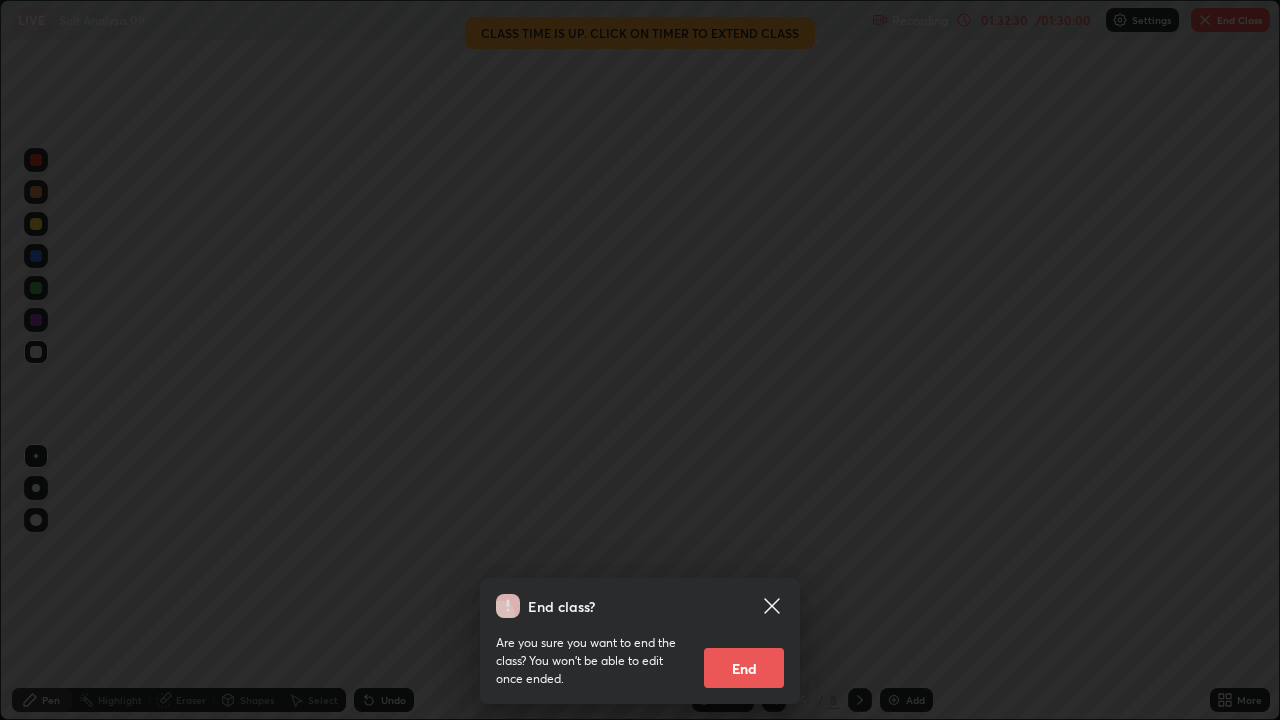 click on "End" at bounding box center [744, 668] 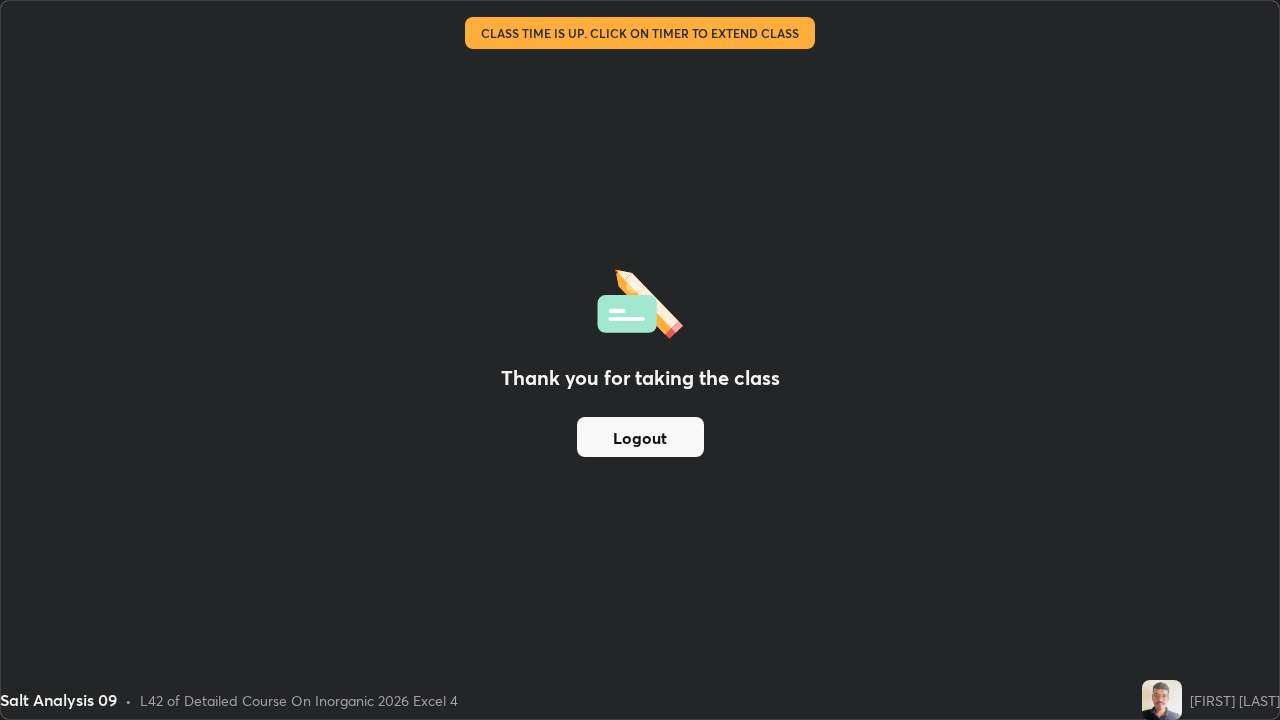 click on "Logout" at bounding box center (640, 437) 